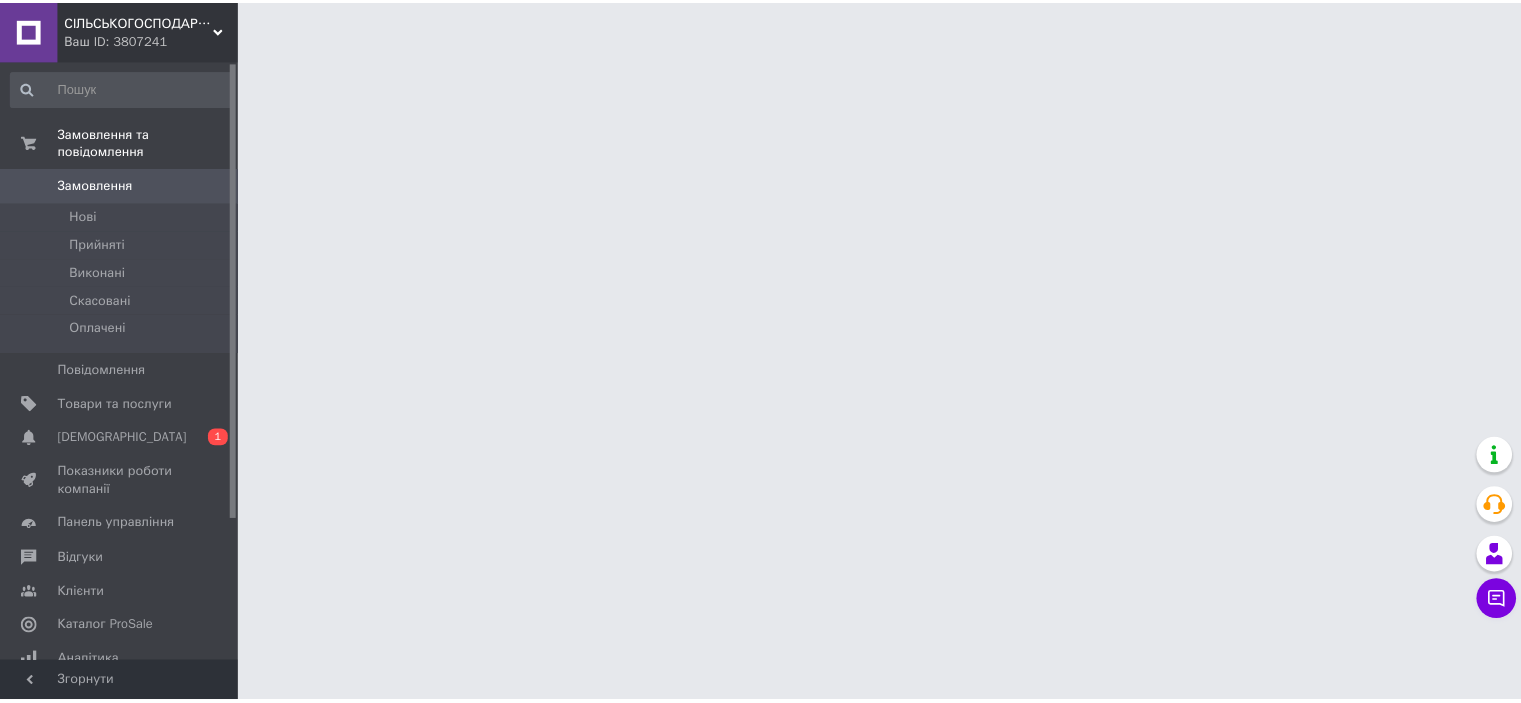 scroll, scrollTop: 0, scrollLeft: 0, axis: both 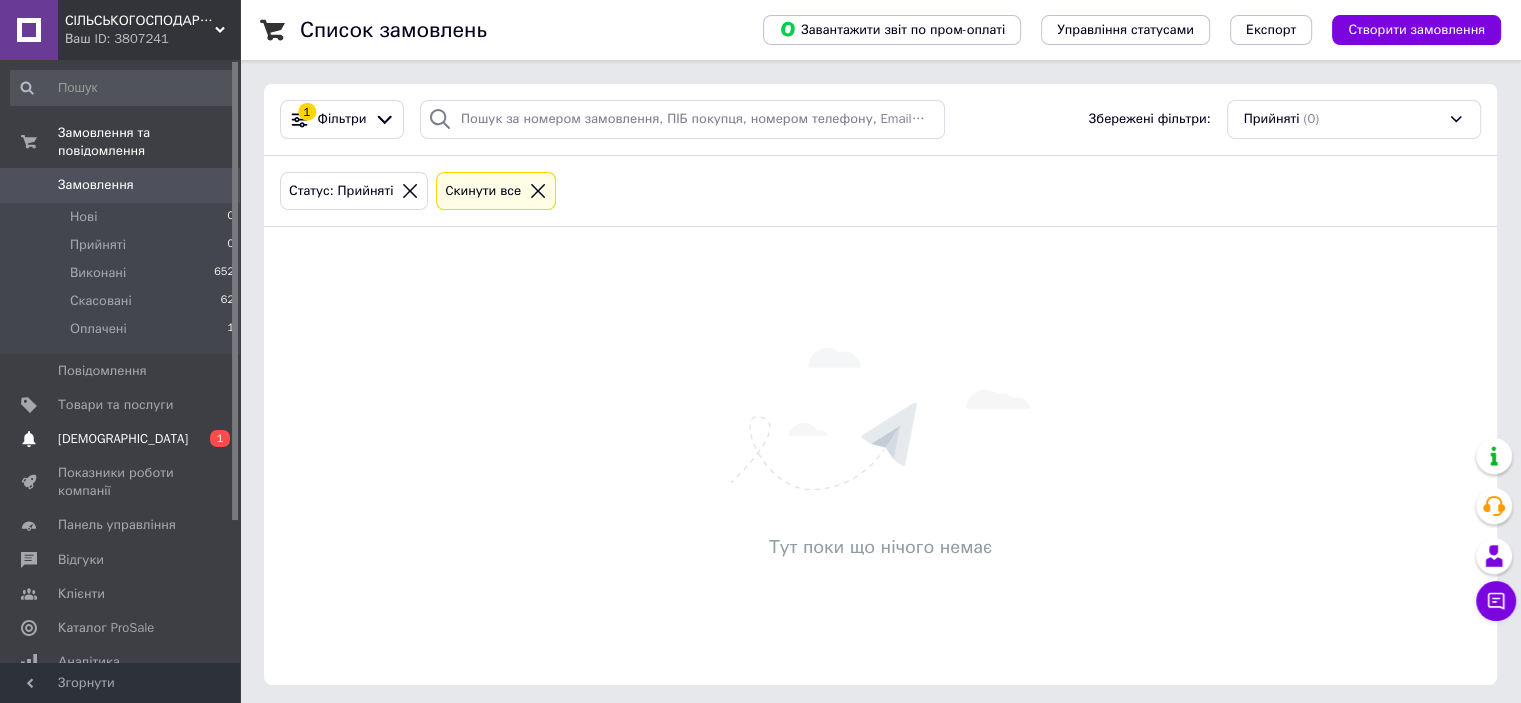 click on "[DEMOGRAPHIC_DATA]" at bounding box center [123, 439] 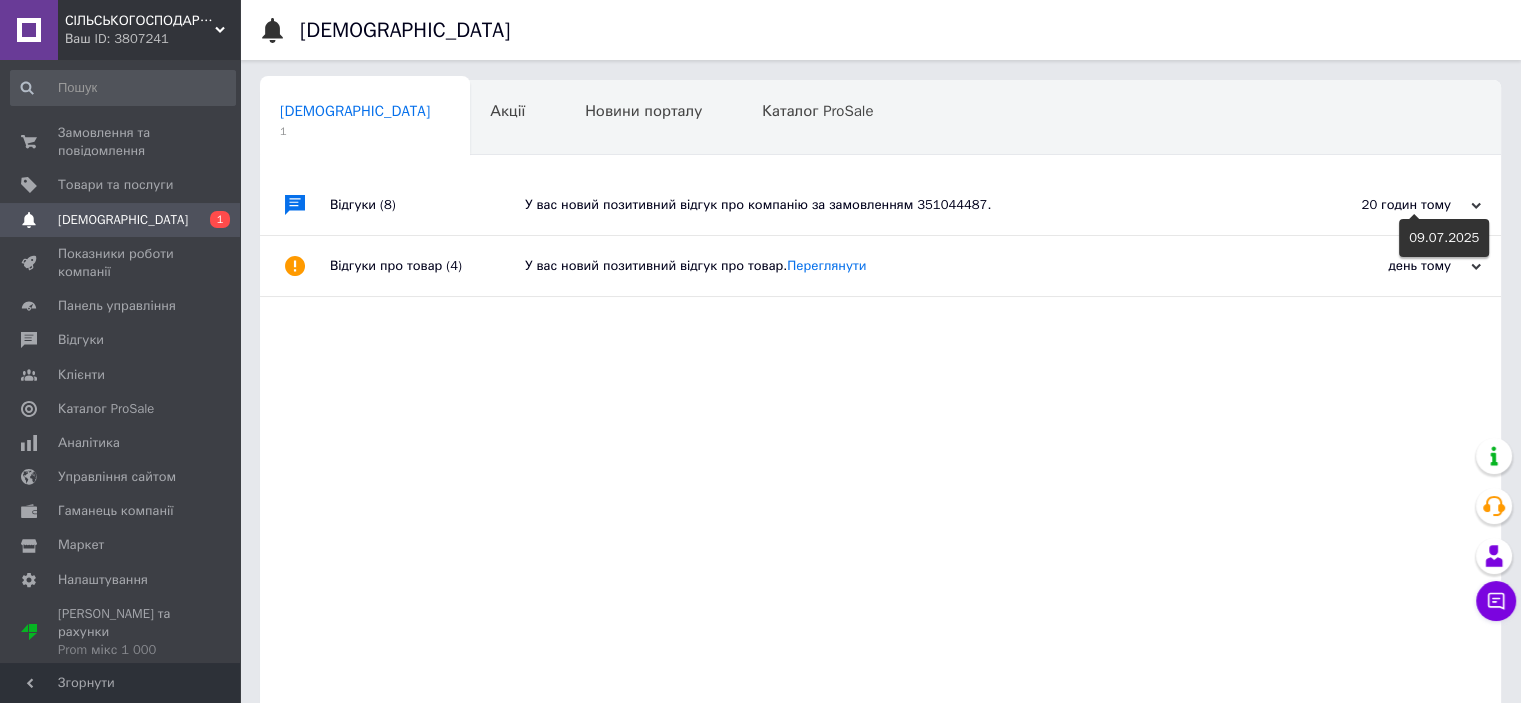 click 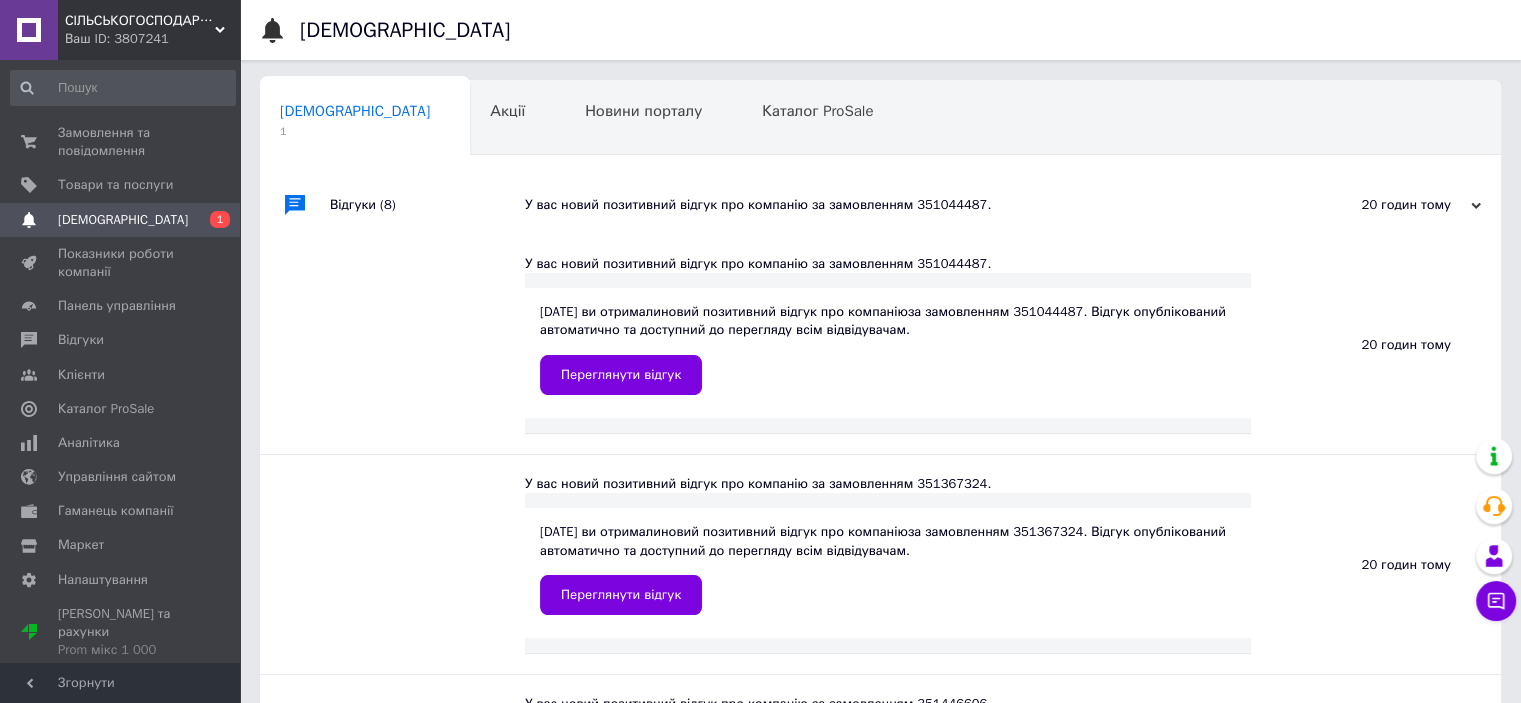 scroll, scrollTop: 100, scrollLeft: 0, axis: vertical 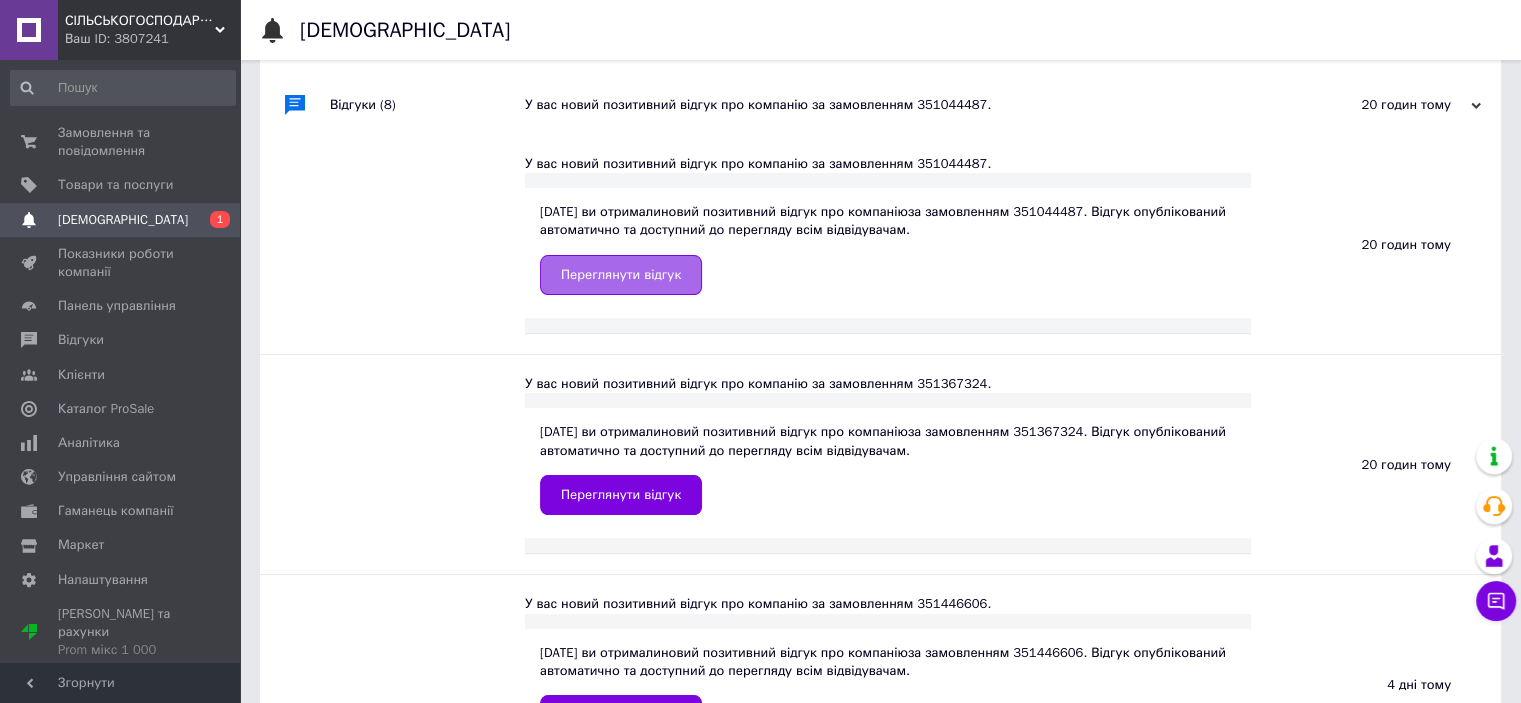 click on "Переглянути відгук" at bounding box center [621, 275] 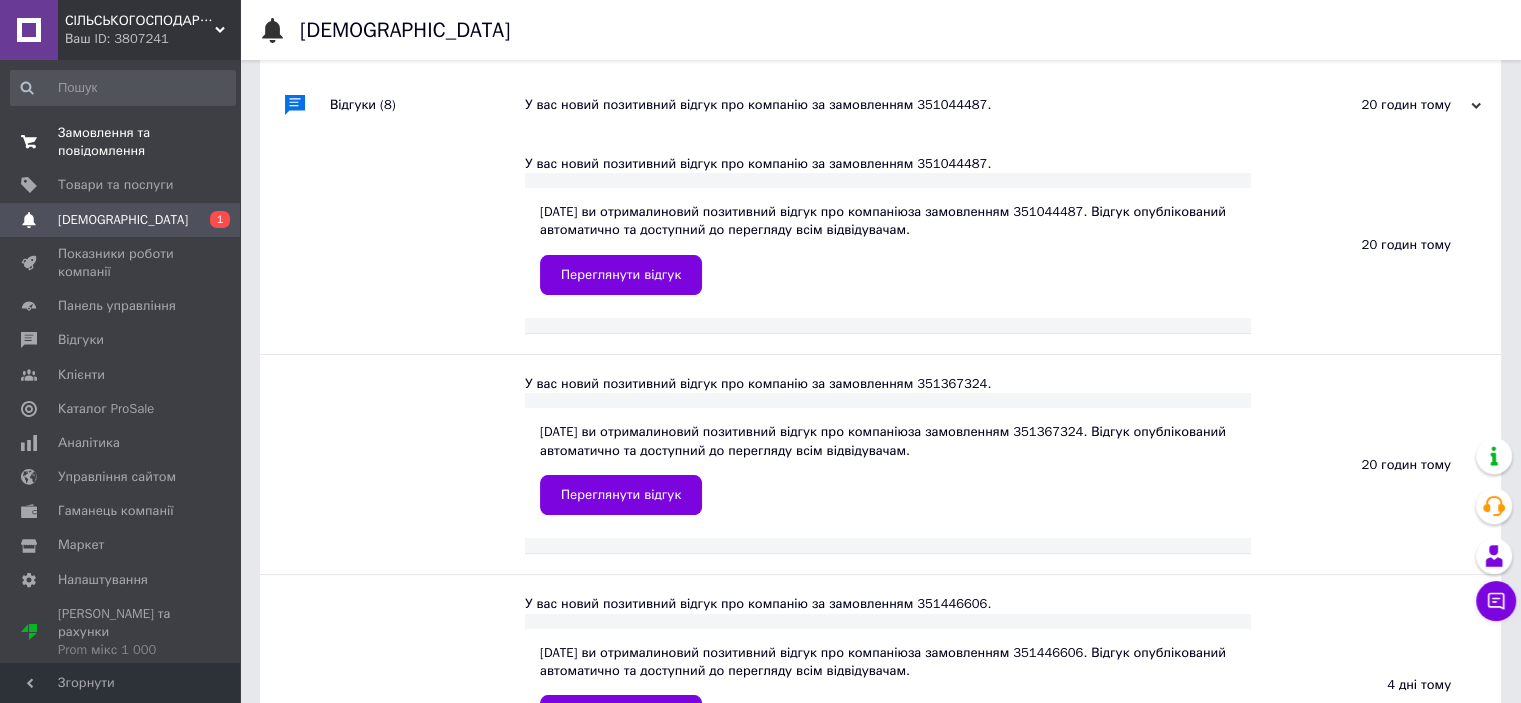click on "Замовлення та повідомлення" at bounding box center (121, 142) 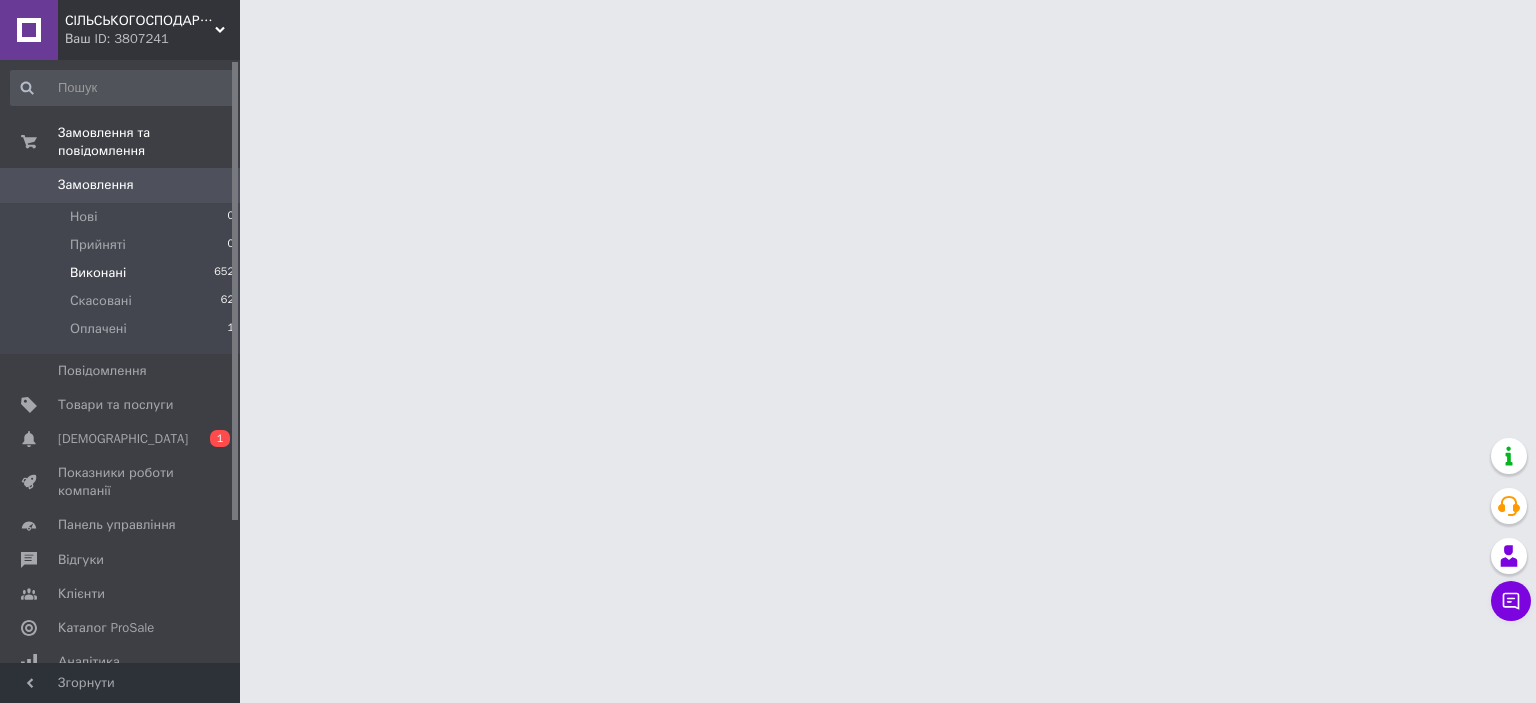 click on "Виконані" at bounding box center (98, 273) 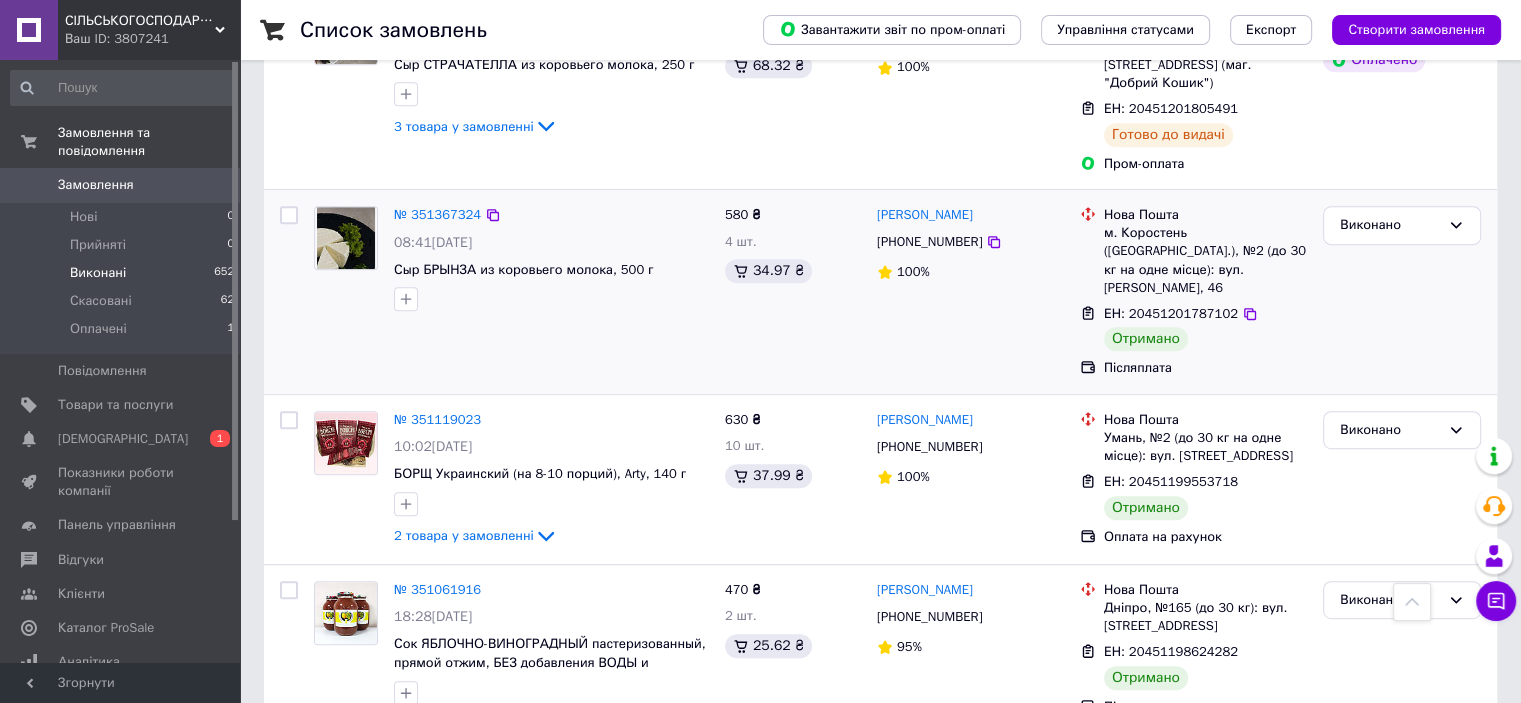scroll, scrollTop: 800, scrollLeft: 0, axis: vertical 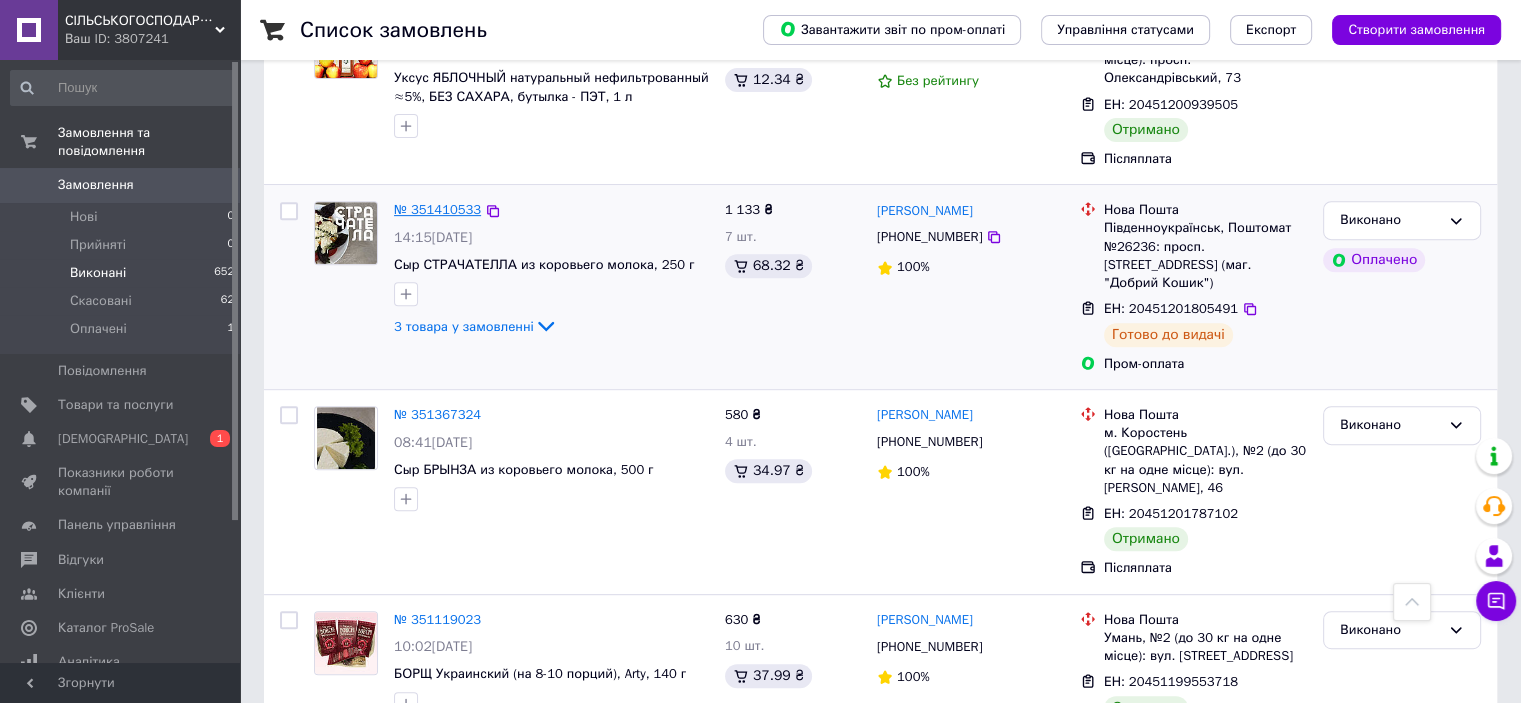 click on "№ 351410533" at bounding box center (437, 209) 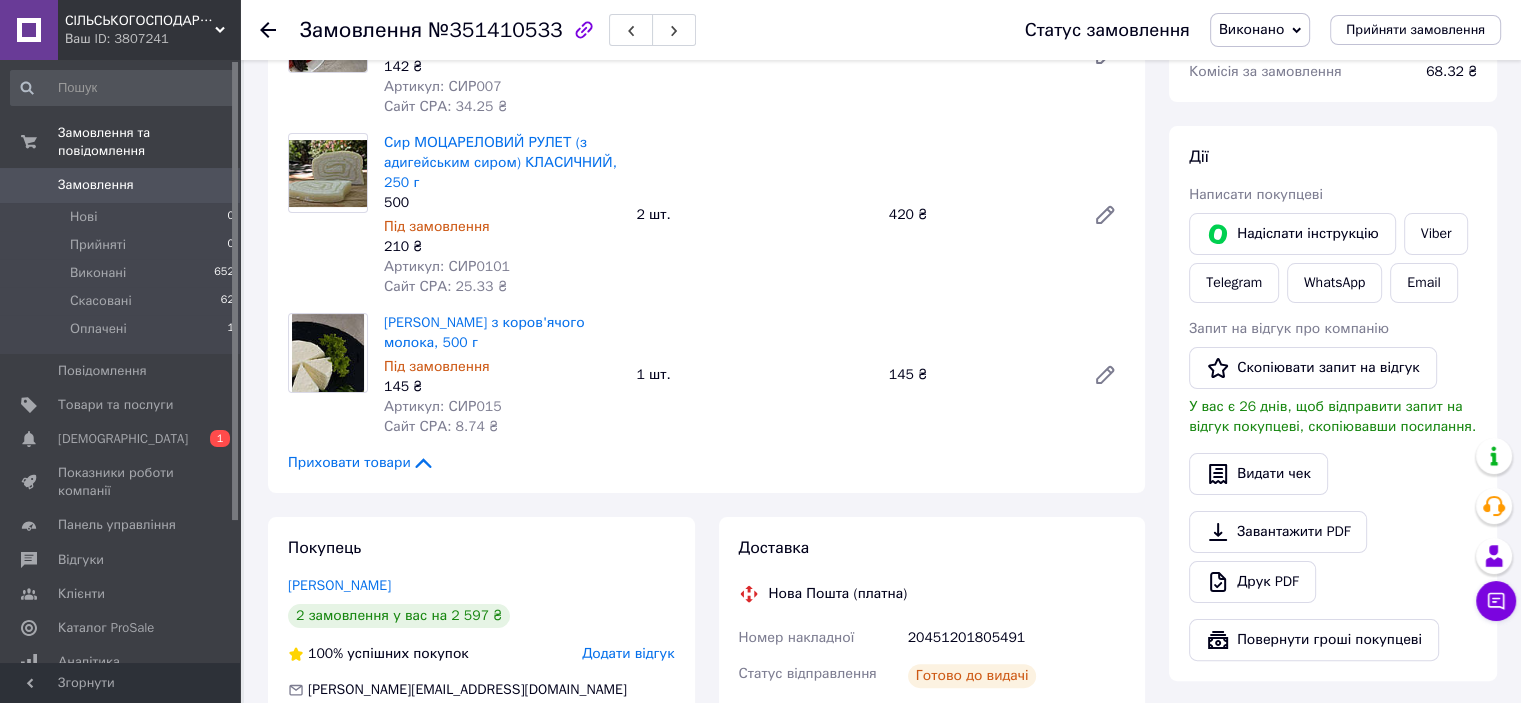 scroll, scrollTop: 0, scrollLeft: 0, axis: both 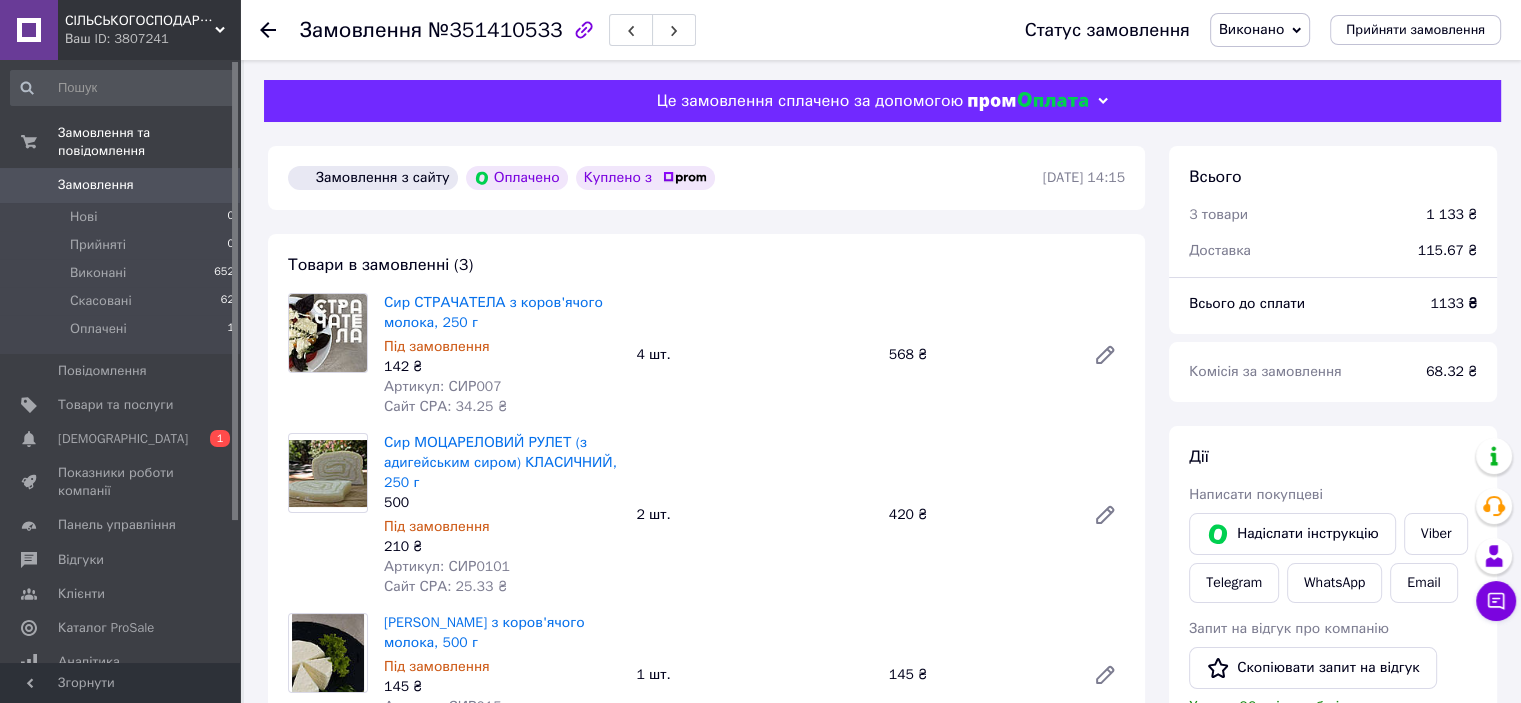 click 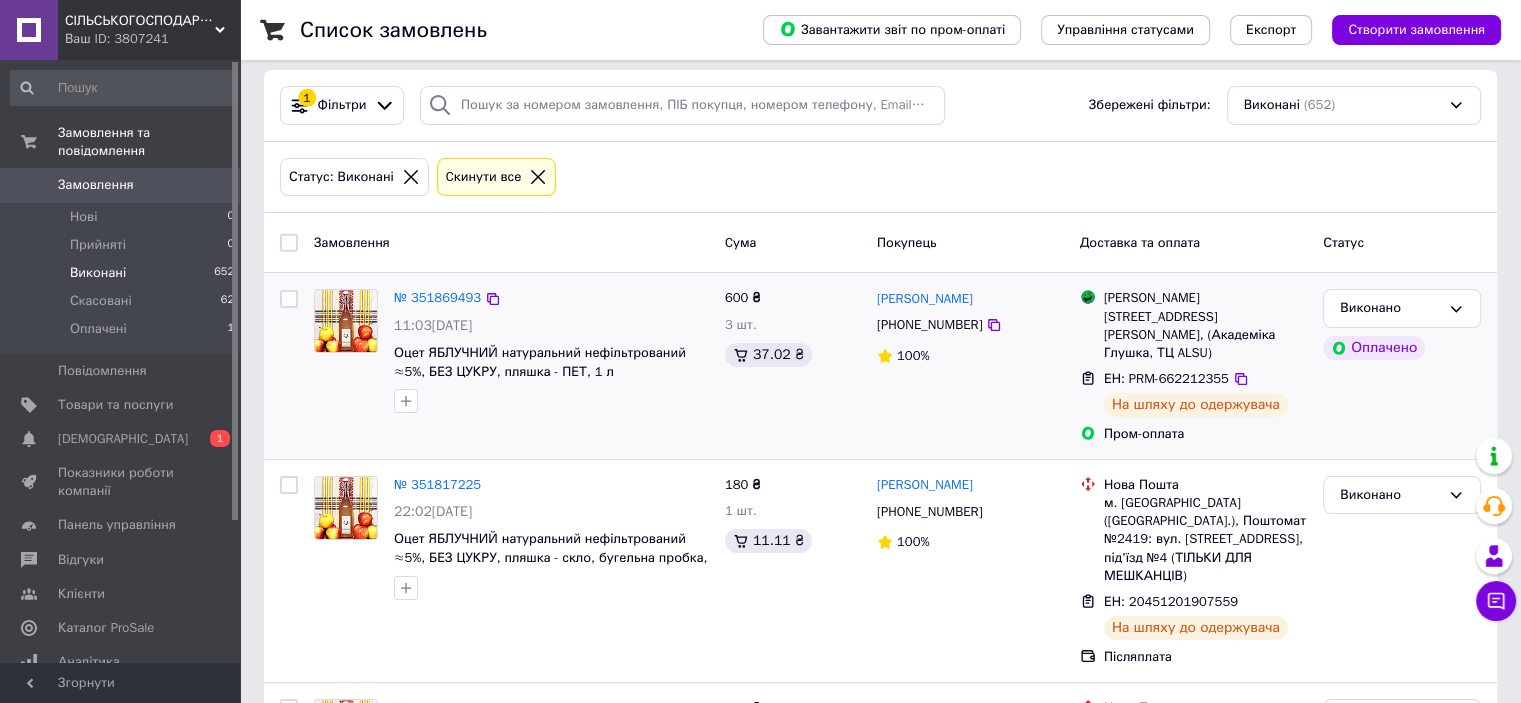 scroll, scrollTop: 300, scrollLeft: 0, axis: vertical 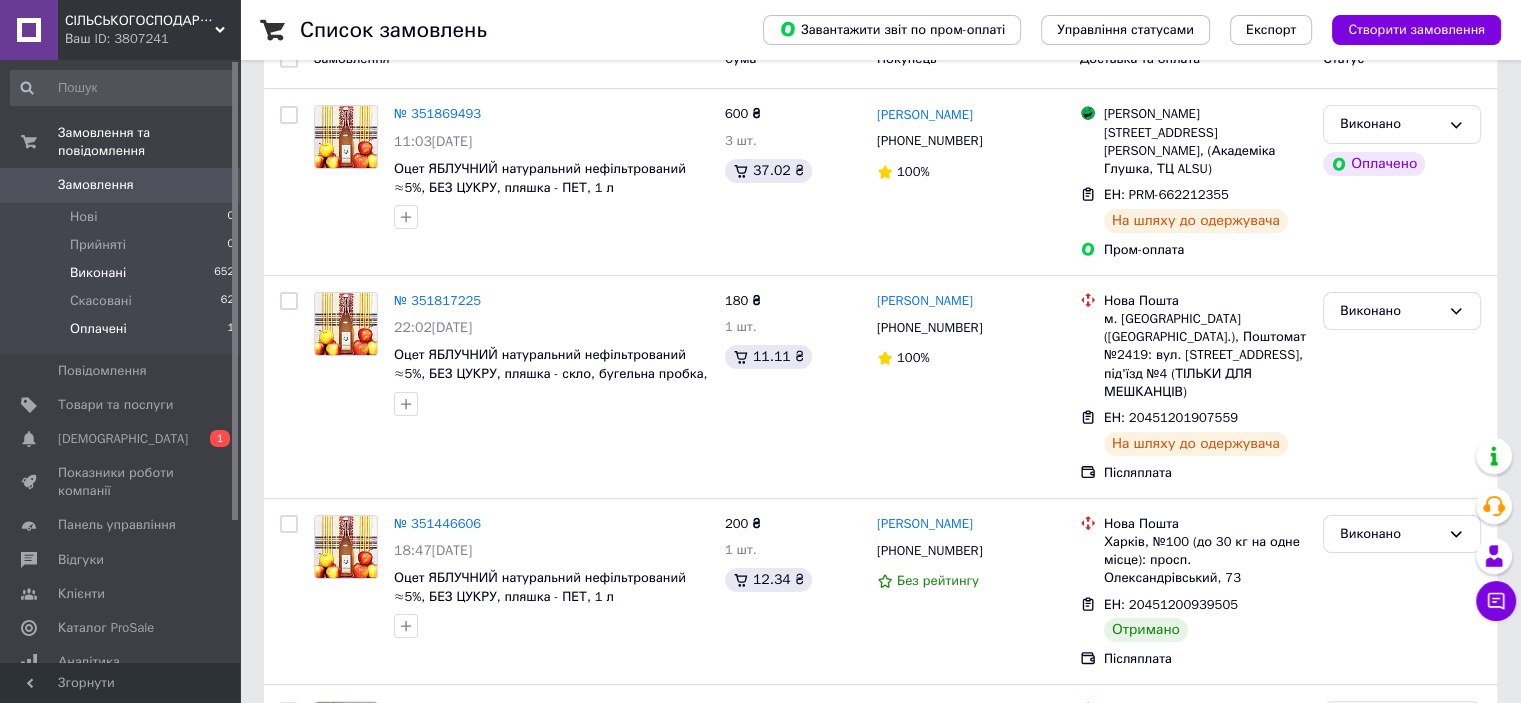 click on "Оплачені 1" at bounding box center [123, 334] 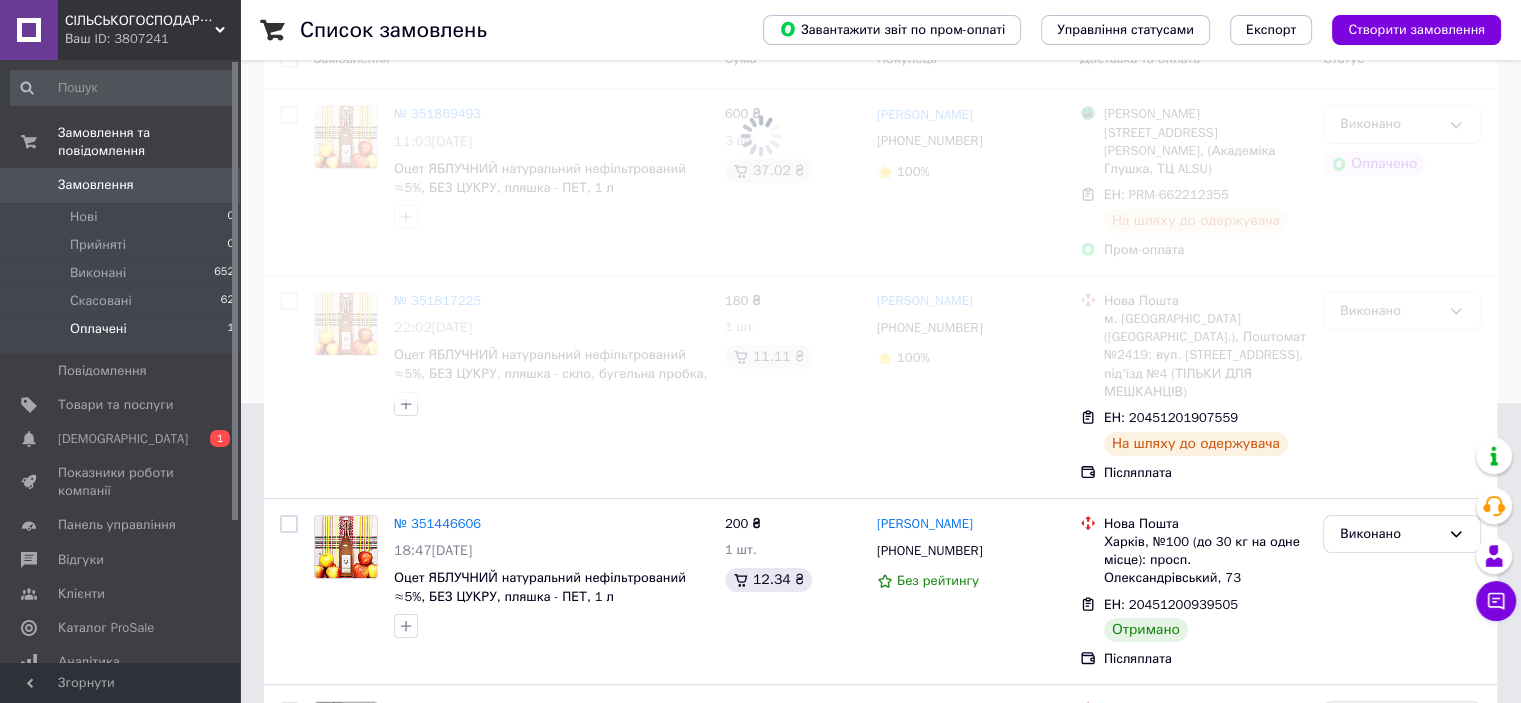 scroll, scrollTop: 0, scrollLeft: 0, axis: both 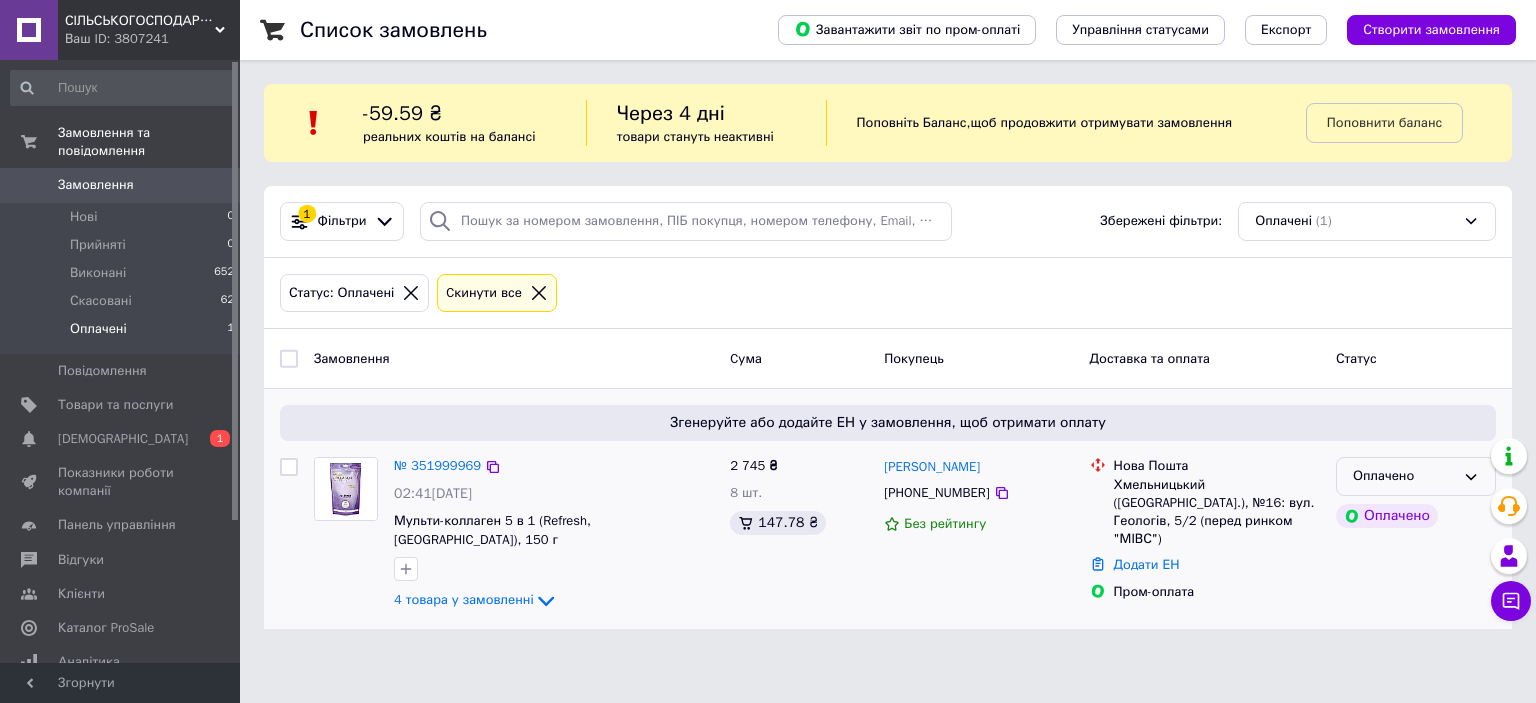 click on "Оплачено" at bounding box center (1404, 476) 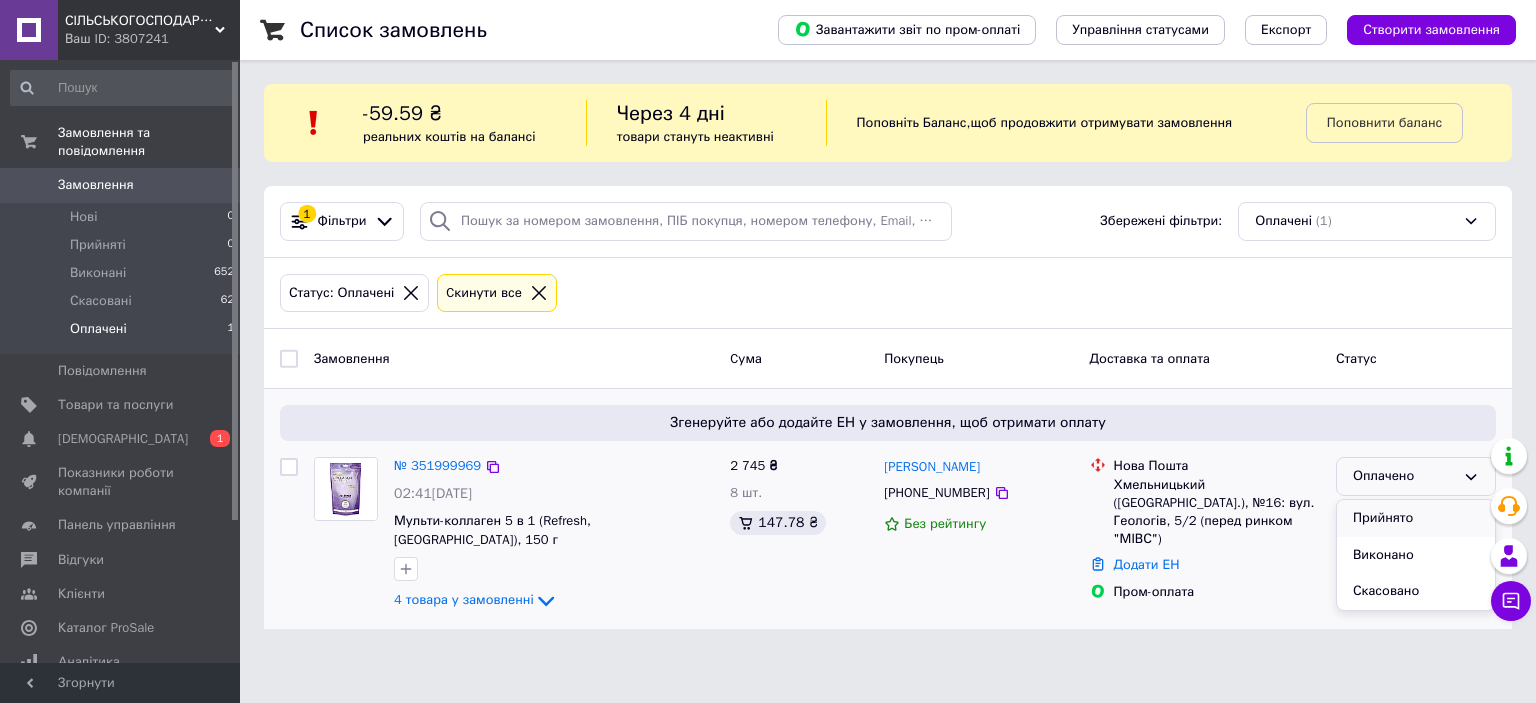click on "Прийнято" at bounding box center [1416, 518] 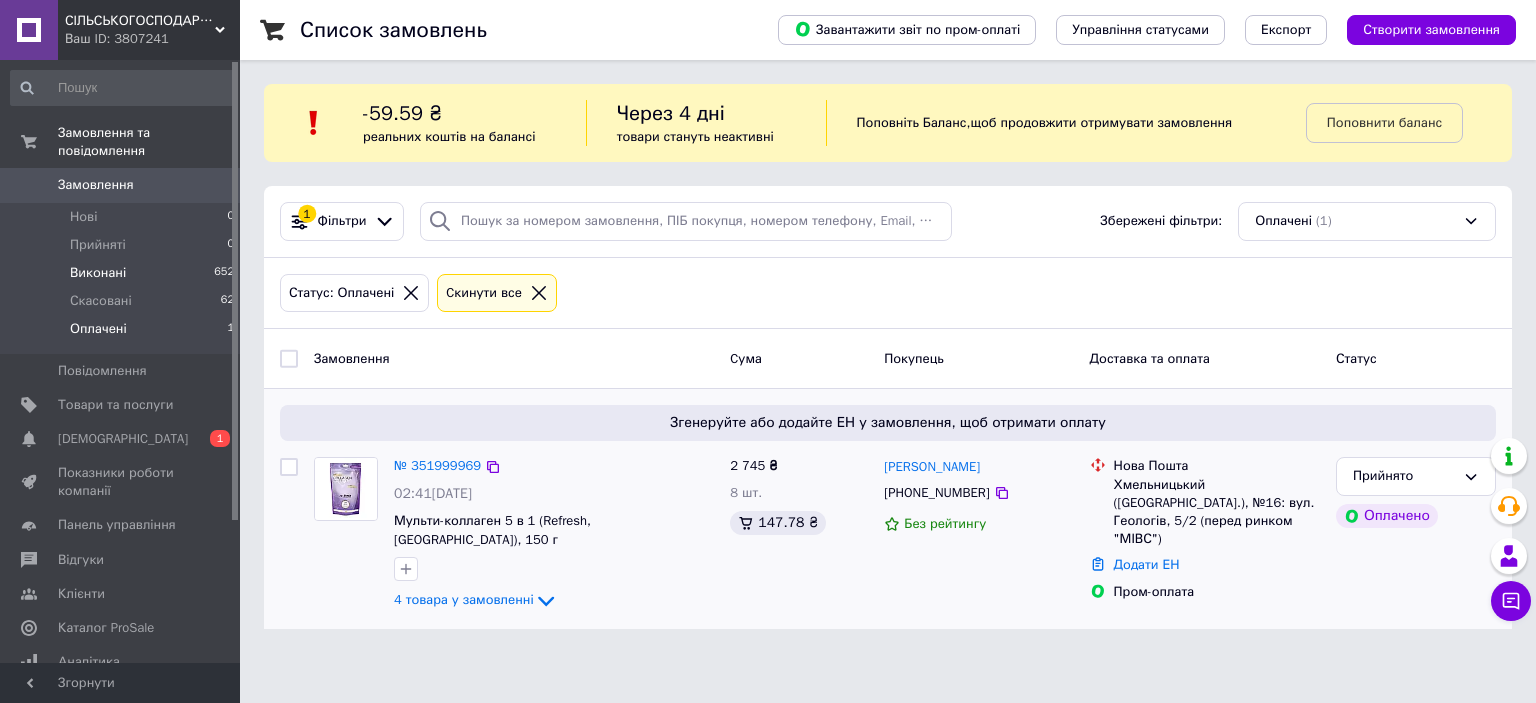 click on "Виконані" at bounding box center (98, 273) 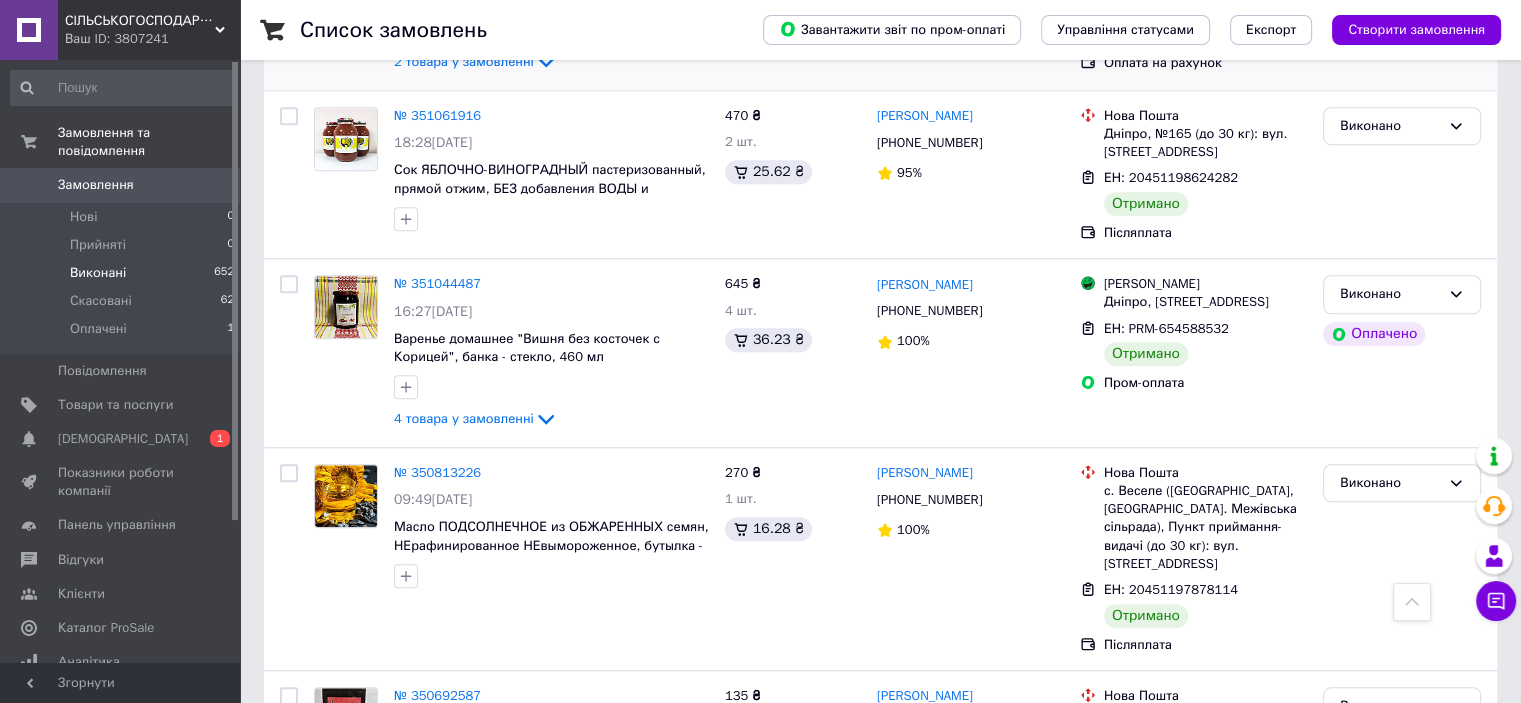 scroll, scrollTop: 1500, scrollLeft: 0, axis: vertical 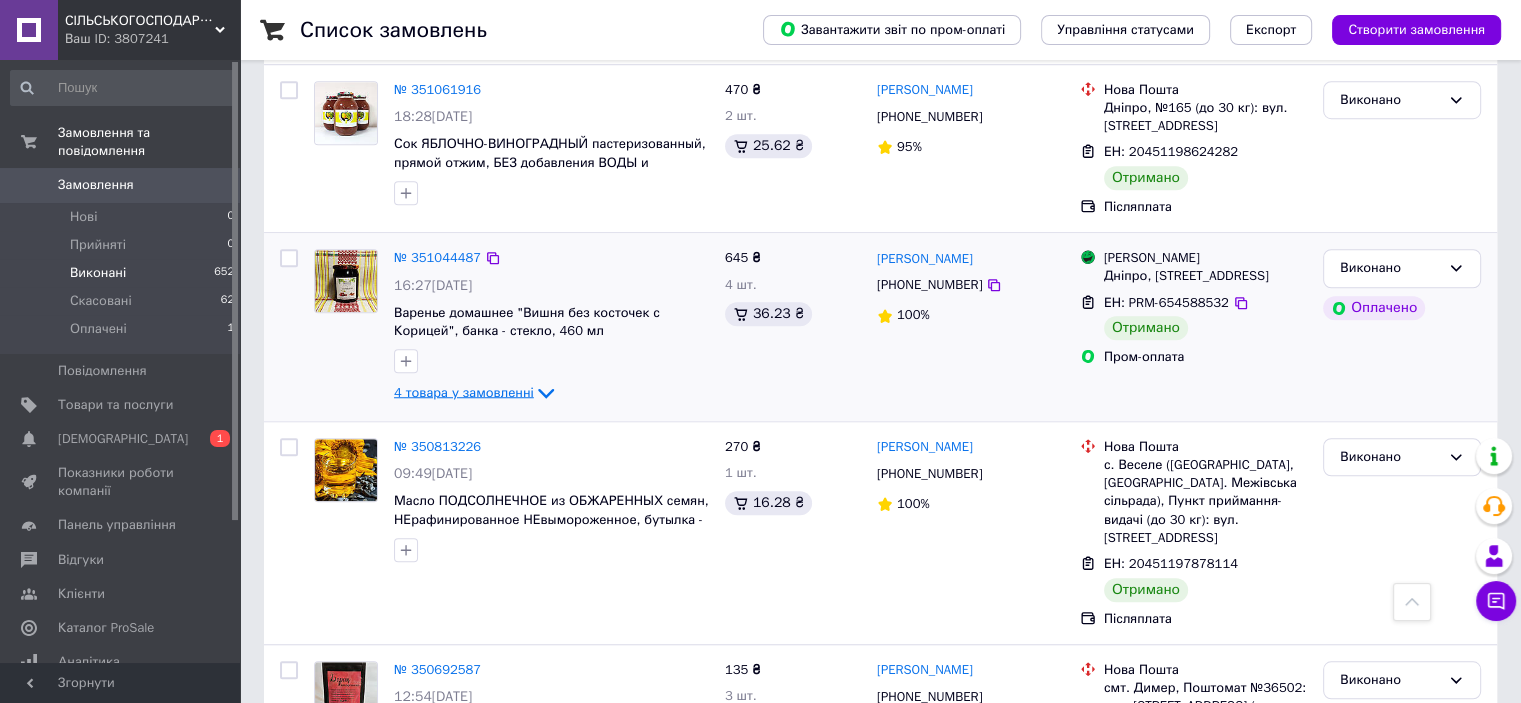 click on "4 товара у замовленні" at bounding box center (464, 392) 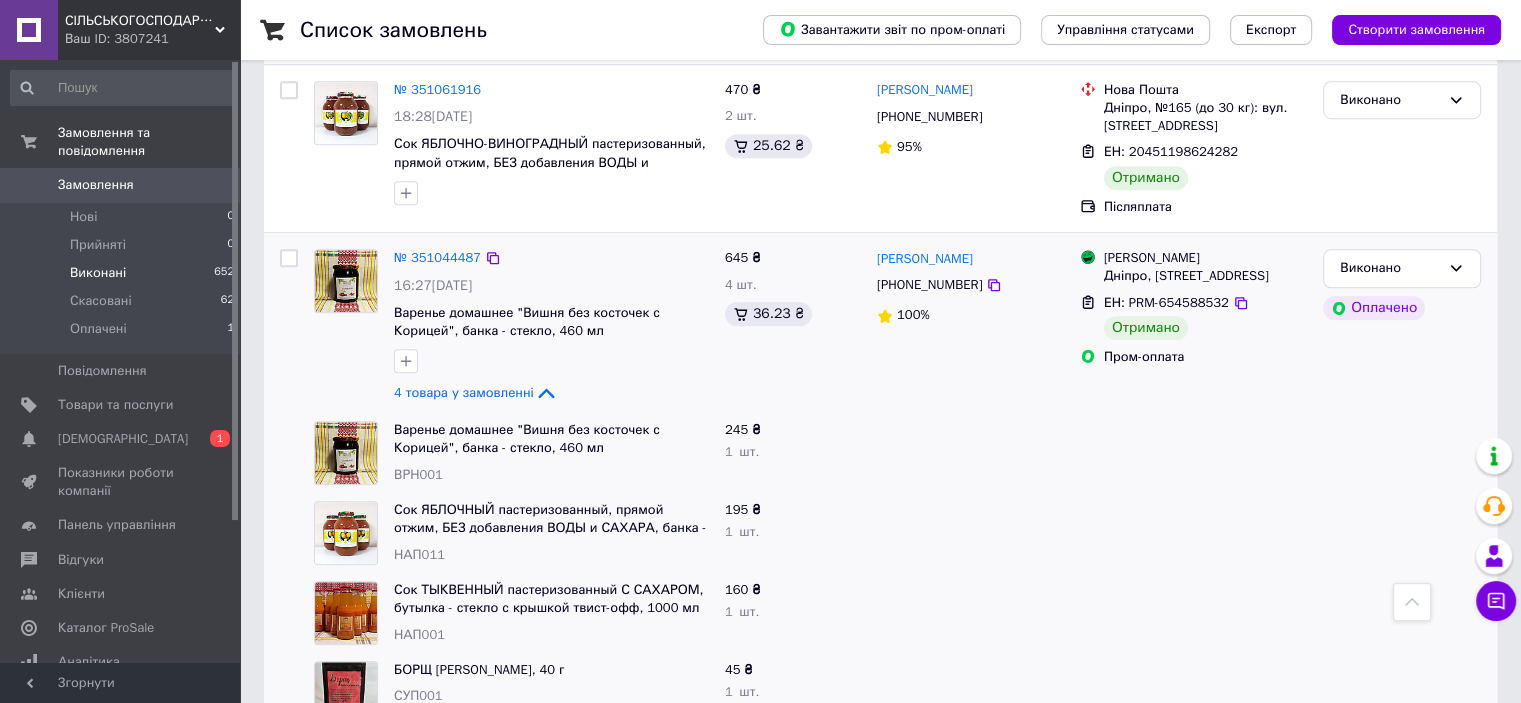 click at bounding box center (346, 281) 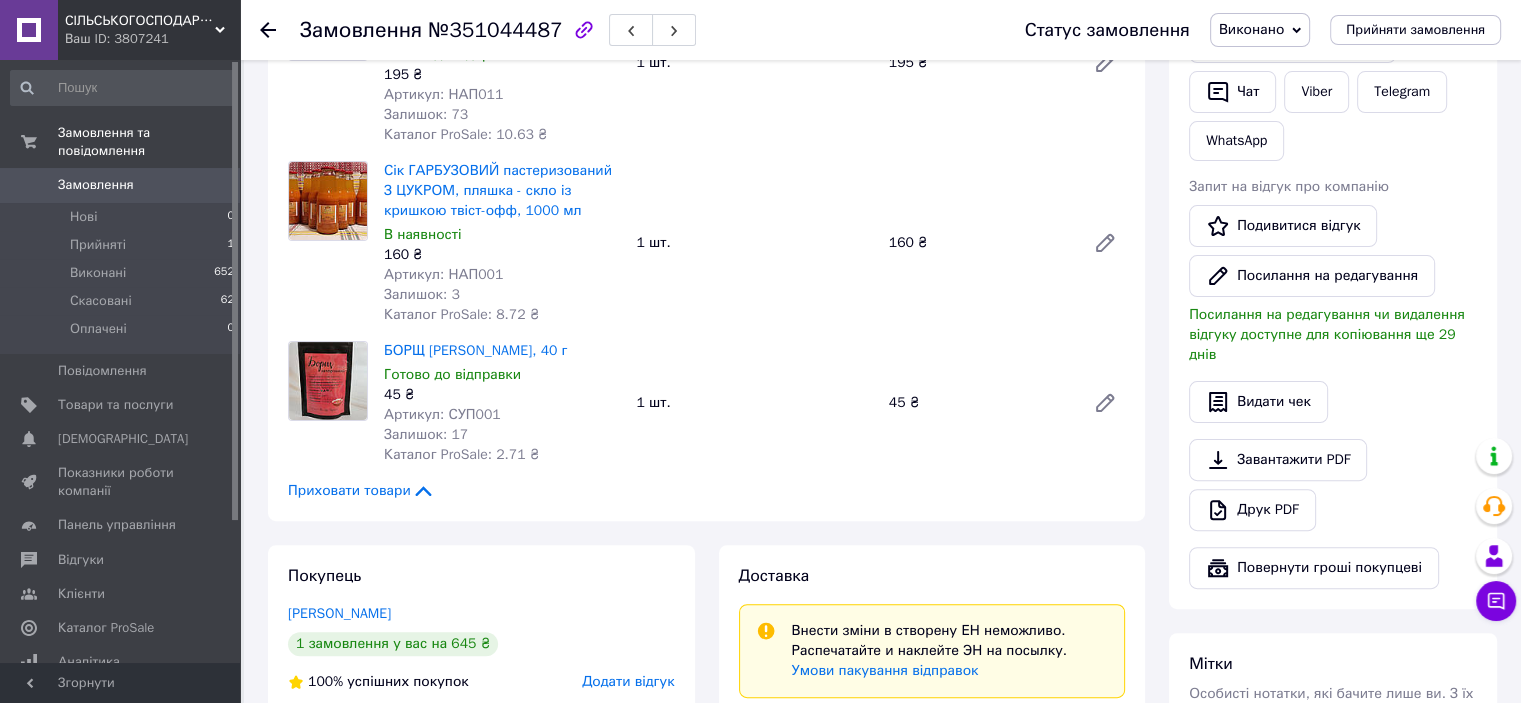 scroll, scrollTop: 500, scrollLeft: 0, axis: vertical 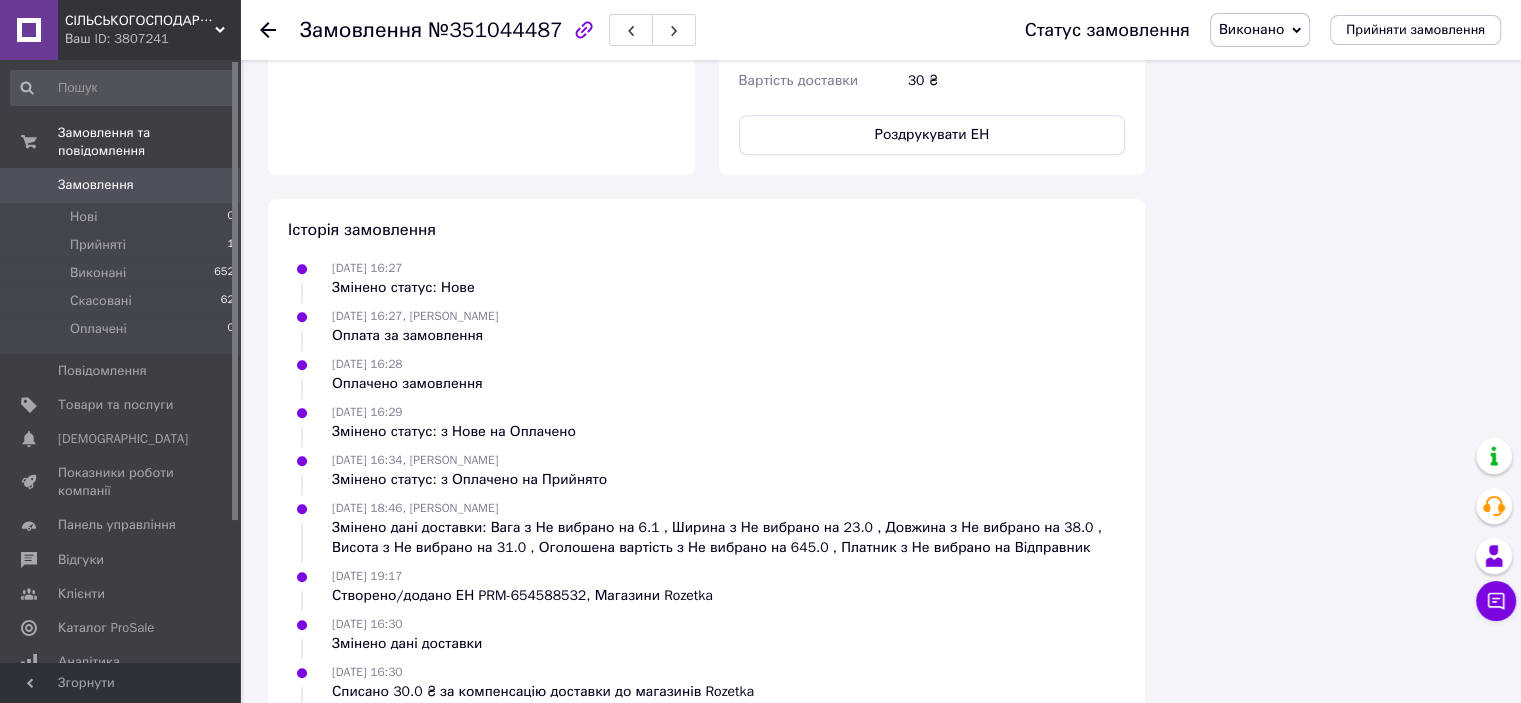 click 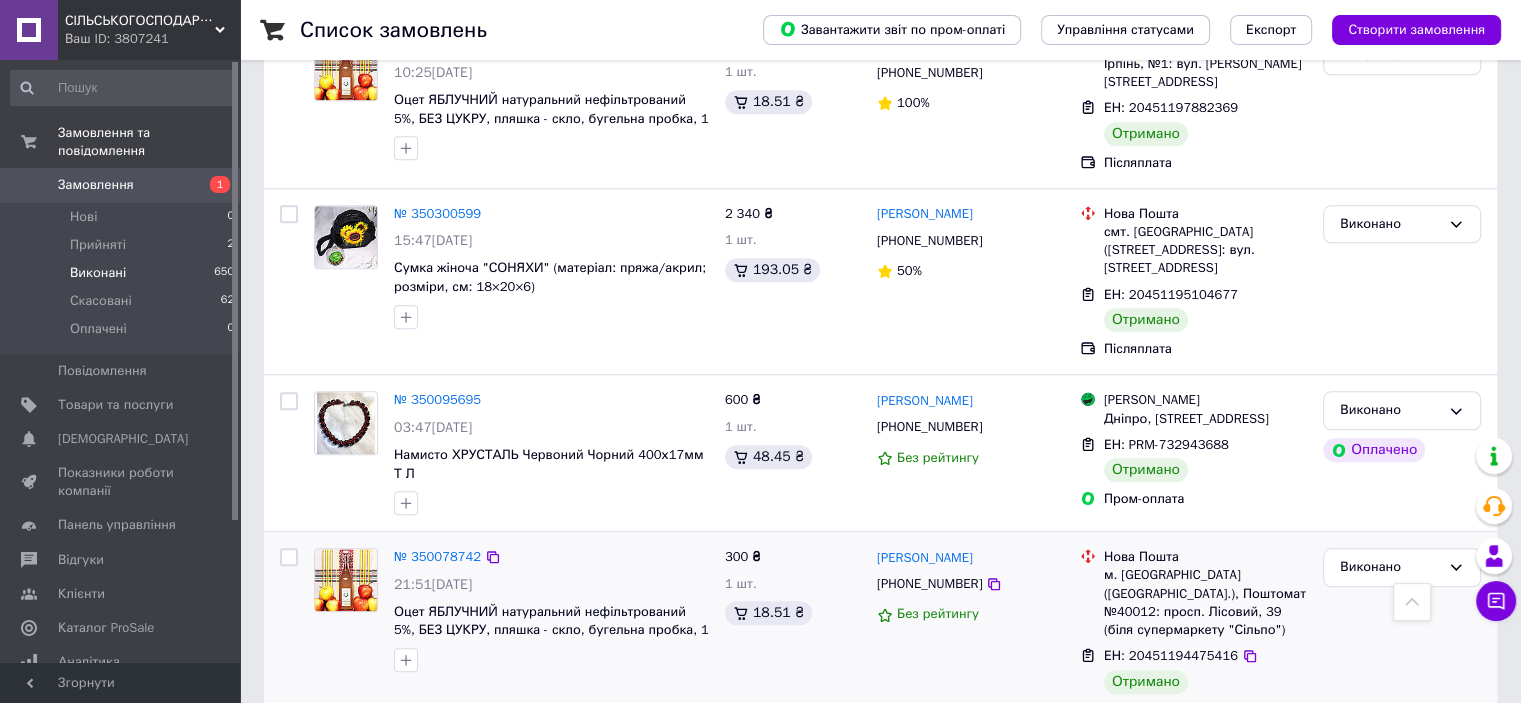 scroll, scrollTop: 2100, scrollLeft: 0, axis: vertical 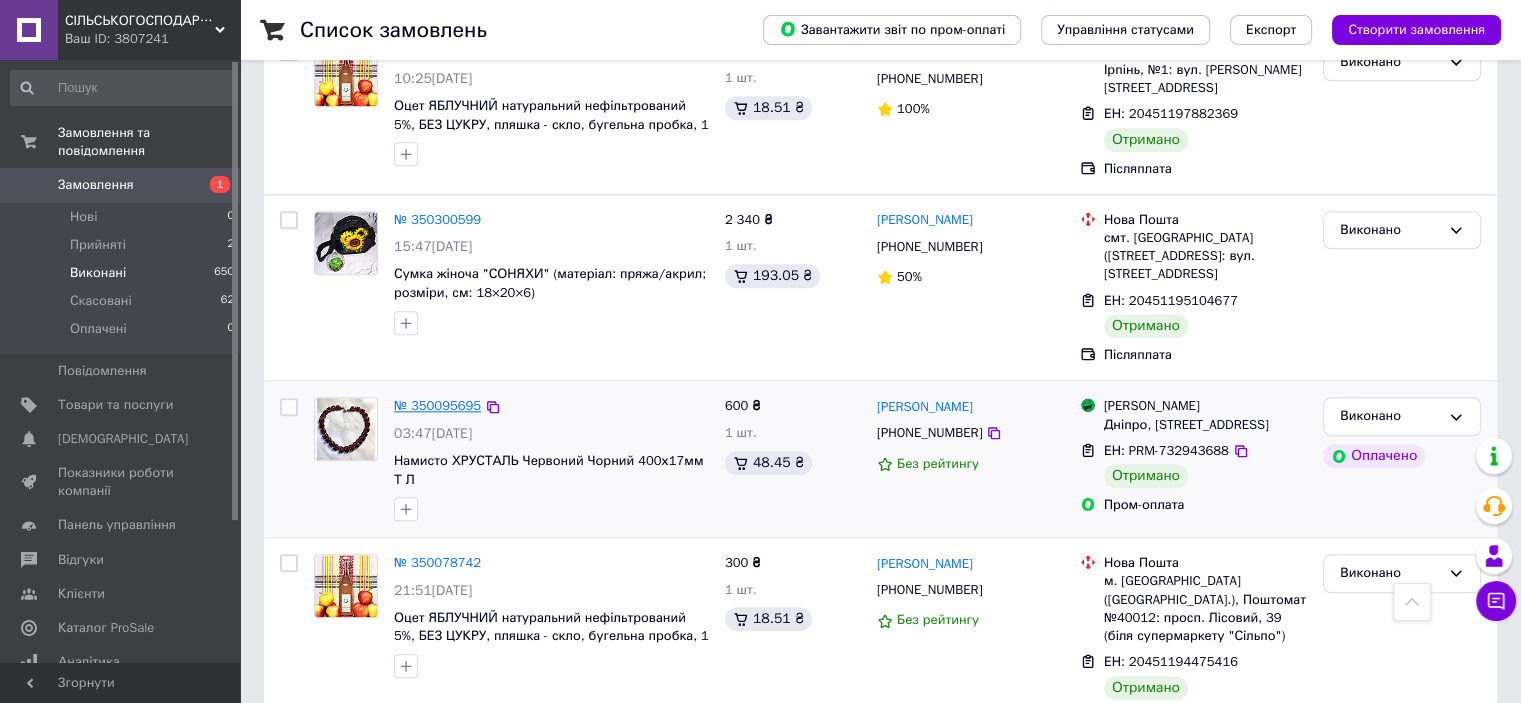 click on "№ 350095695" at bounding box center (437, 405) 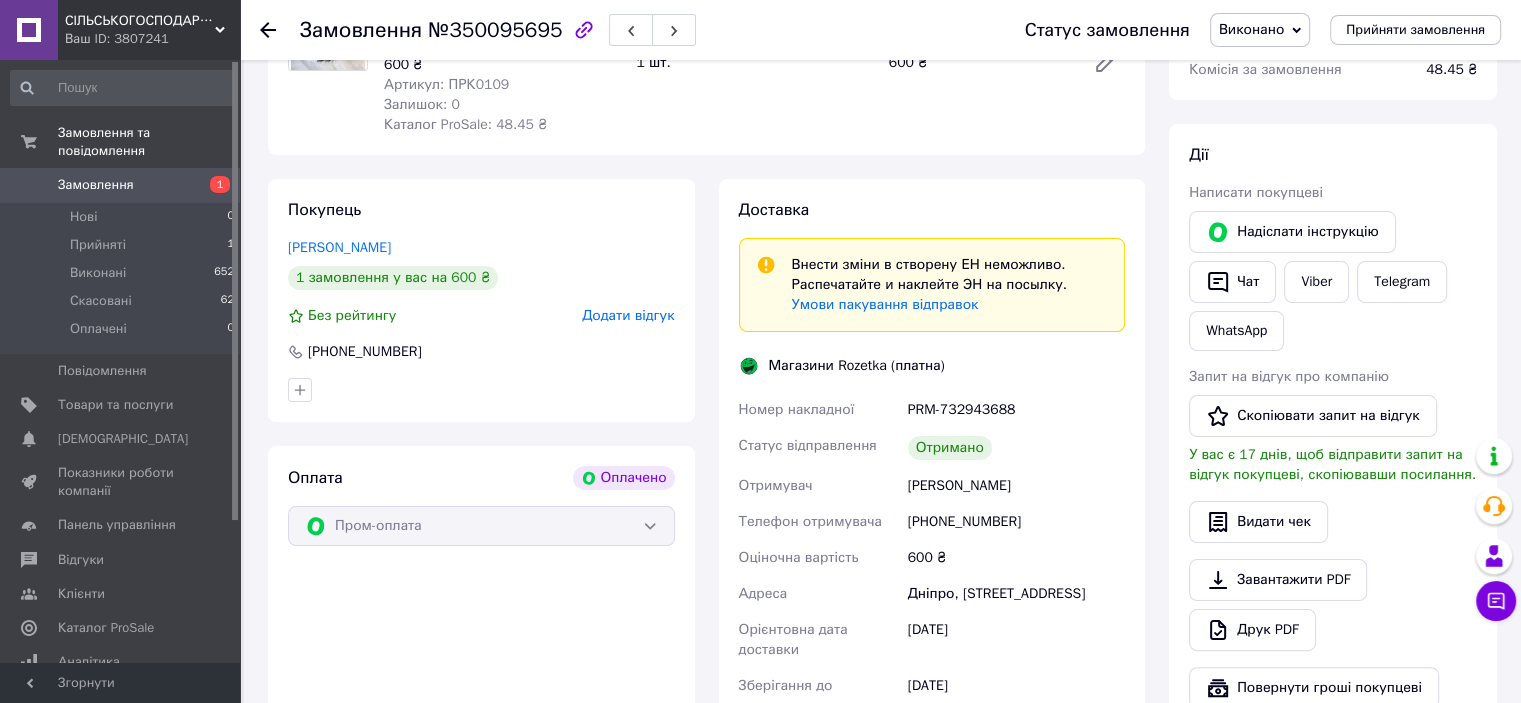 scroll, scrollTop: 328, scrollLeft: 0, axis: vertical 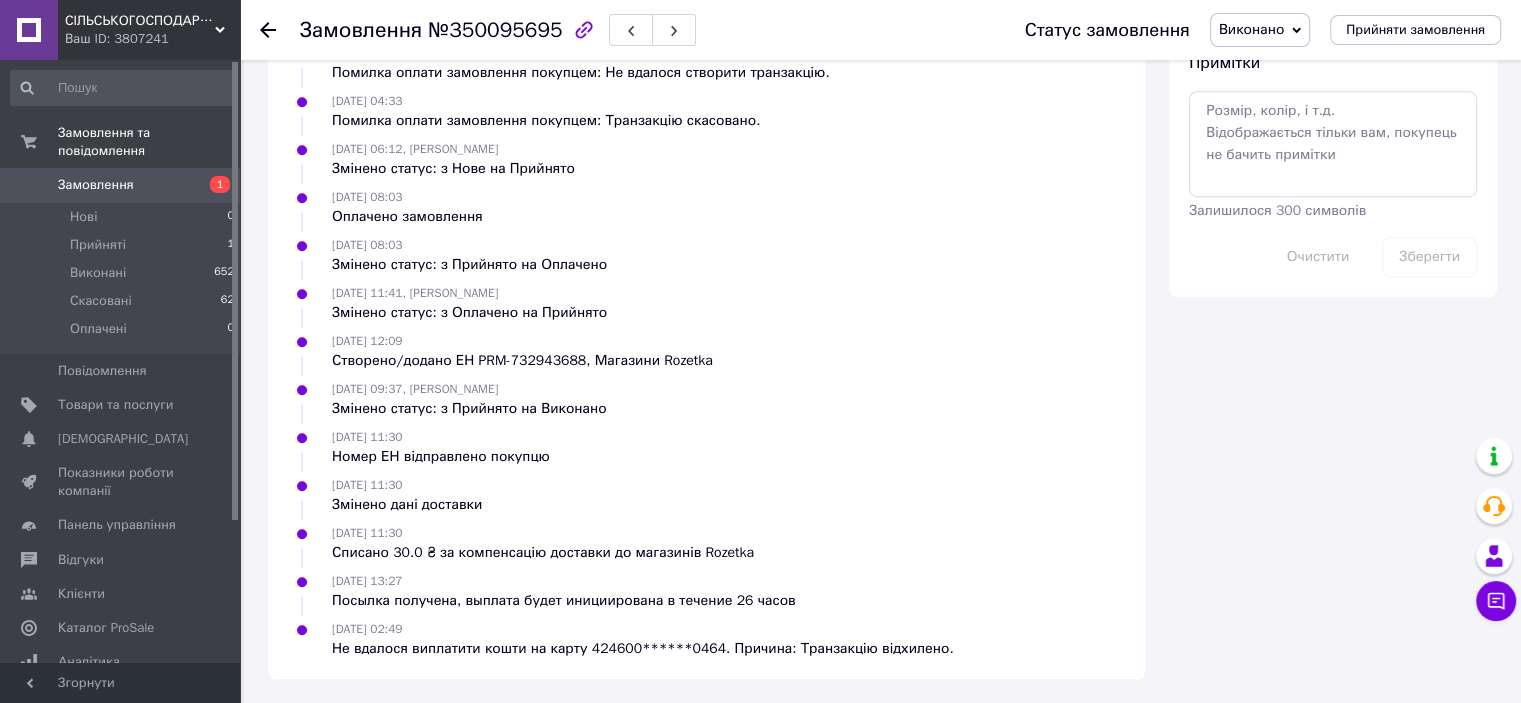 click 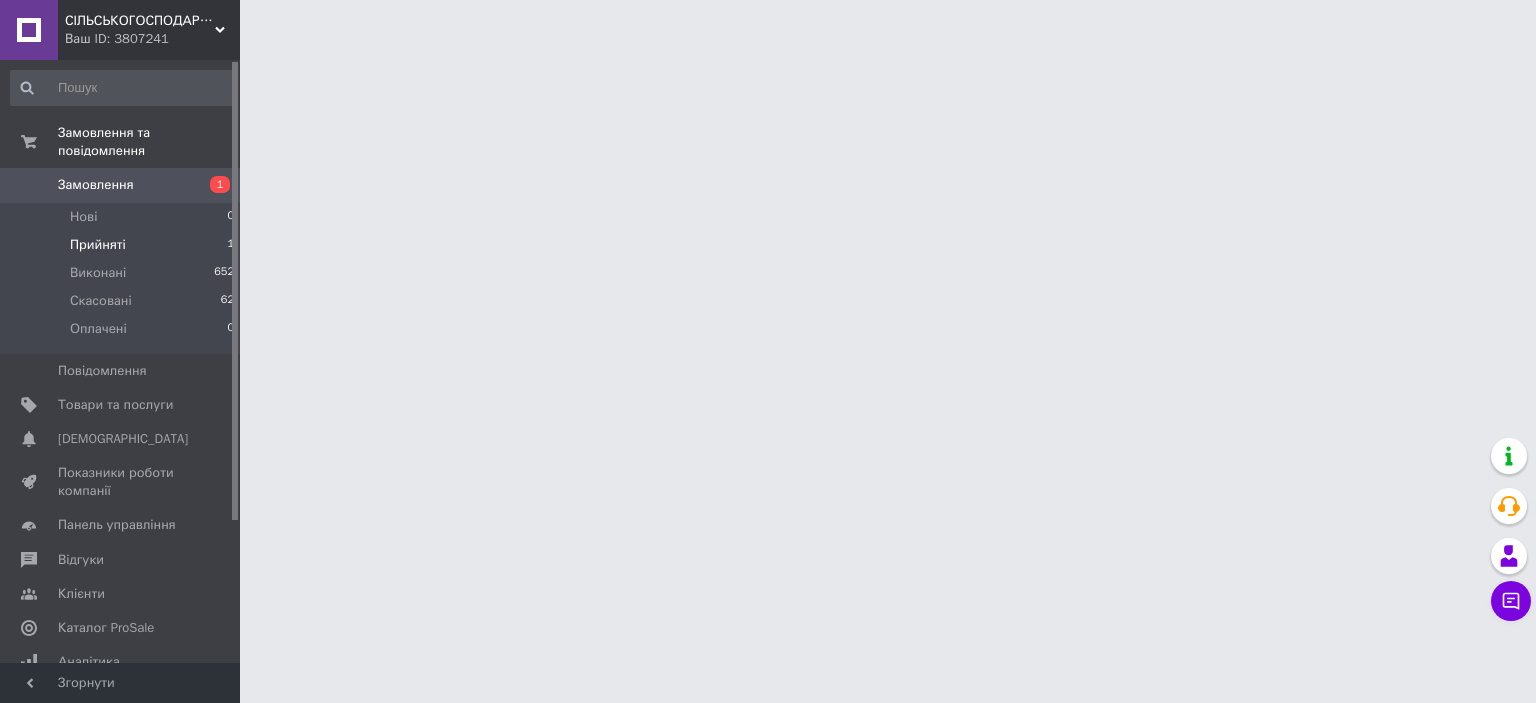 click on "Прийняті" at bounding box center [98, 245] 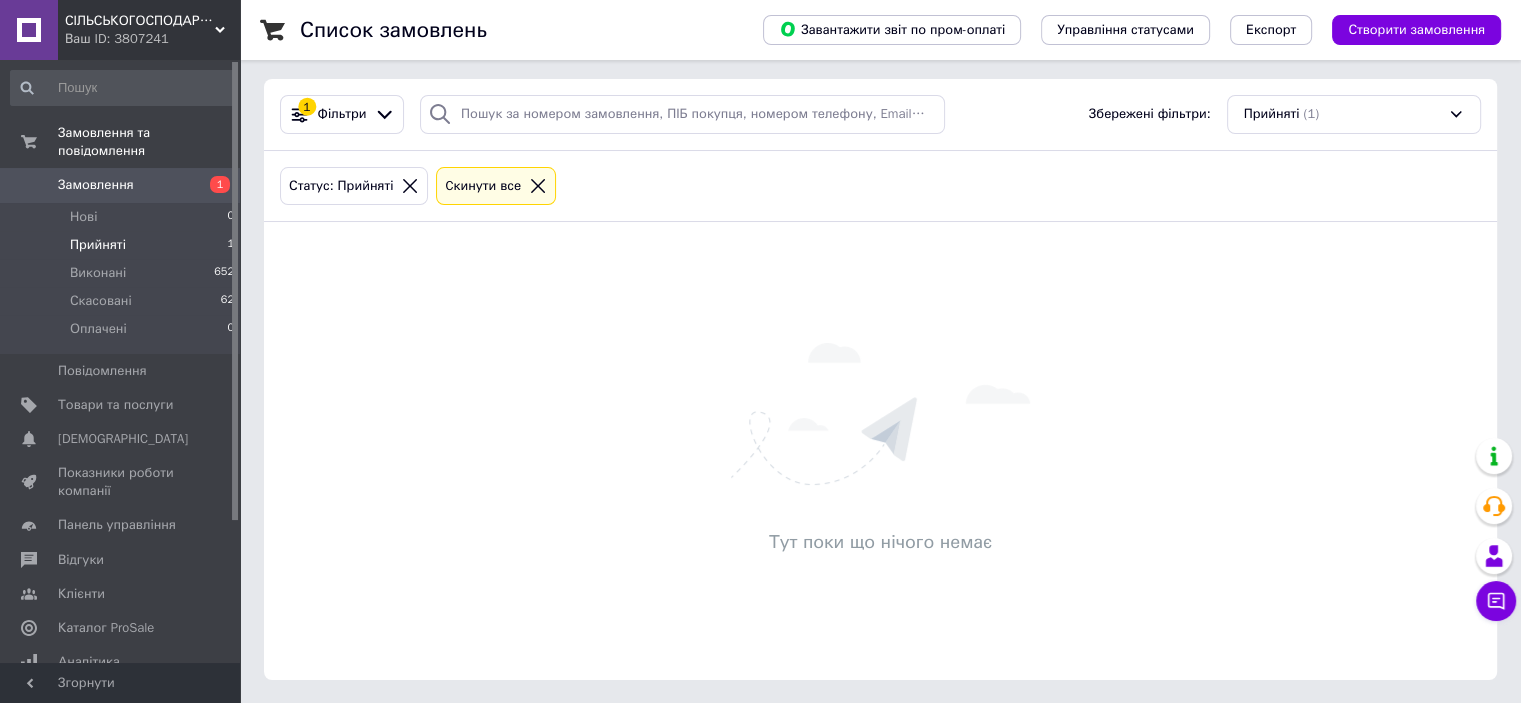 scroll, scrollTop: 0, scrollLeft: 0, axis: both 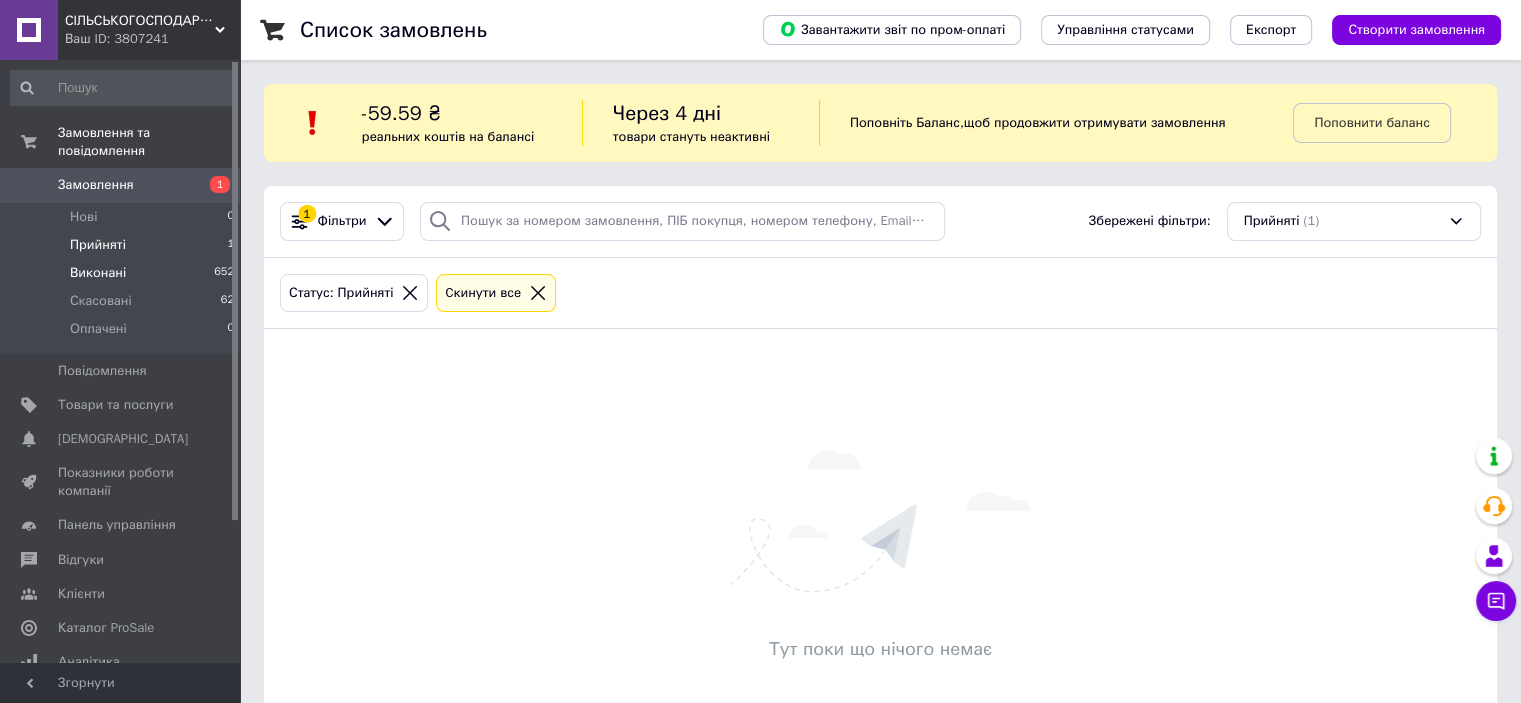 click on "Виконані" at bounding box center (98, 273) 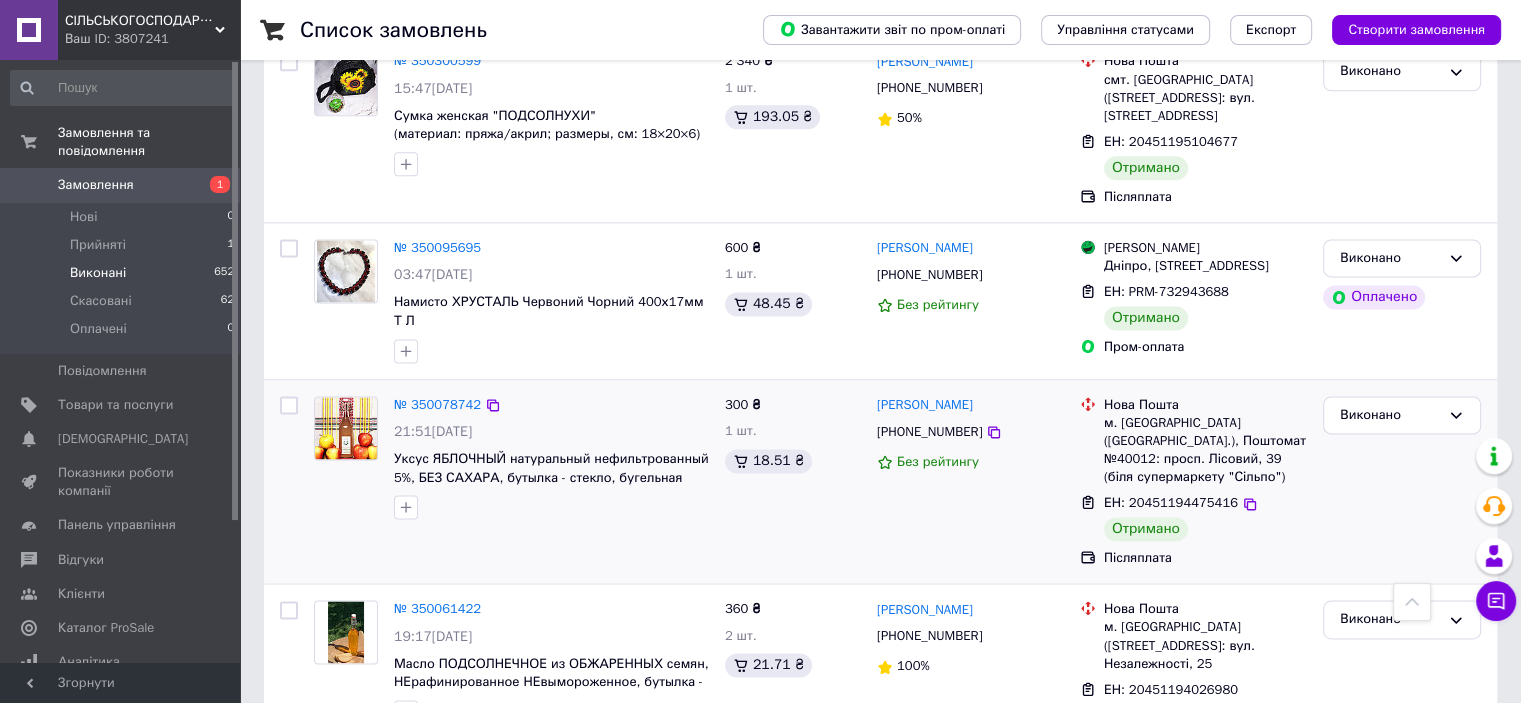 scroll, scrollTop: 2573, scrollLeft: 0, axis: vertical 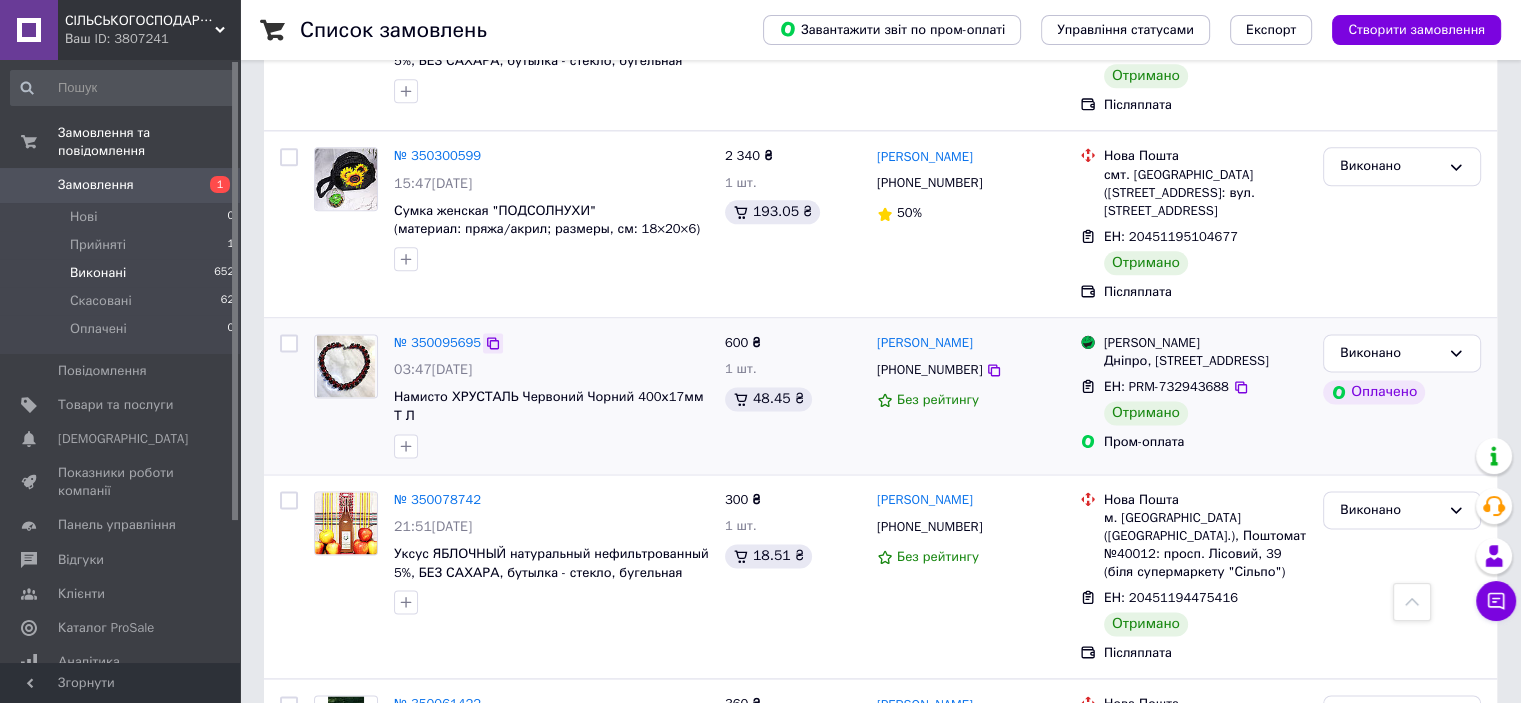 click 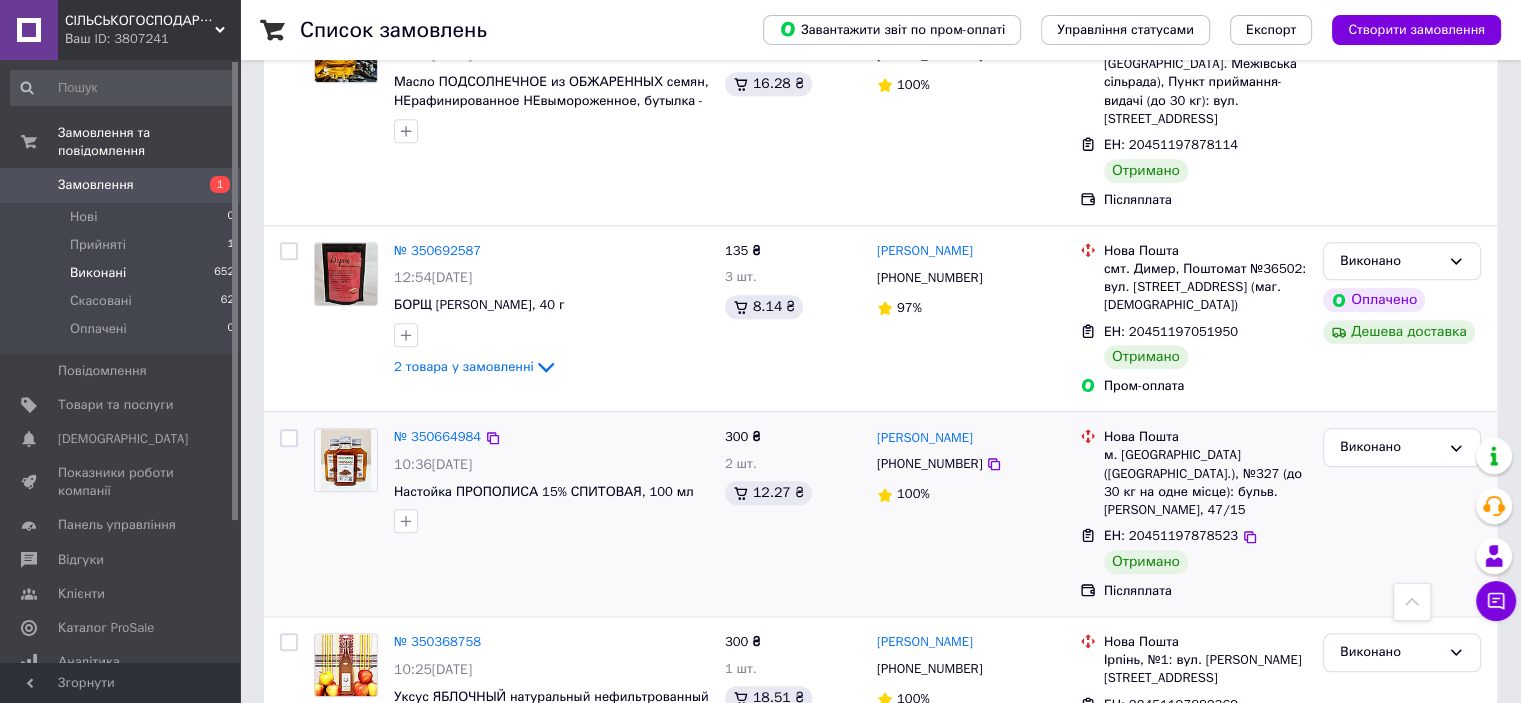 scroll, scrollTop: 1873, scrollLeft: 0, axis: vertical 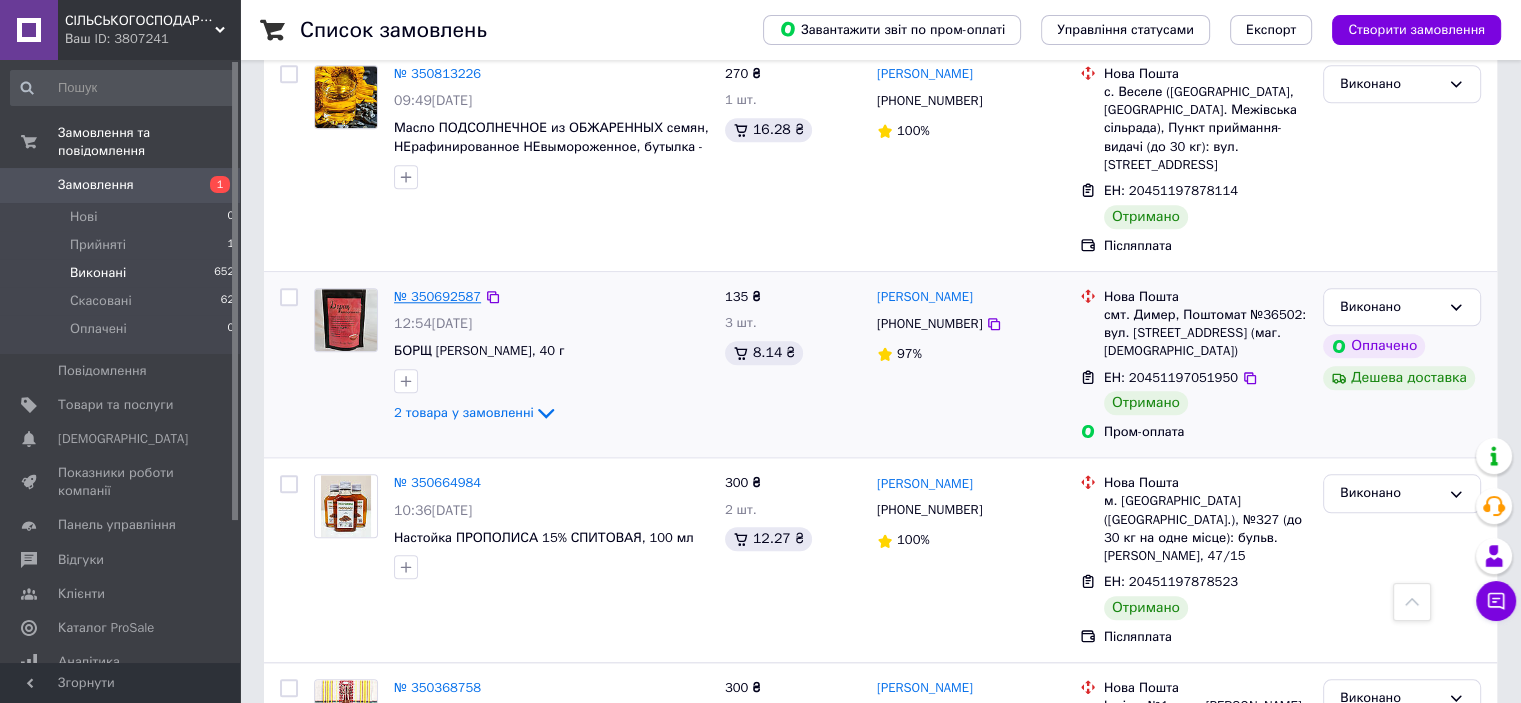 click on "№ 350692587" at bounding box center (437, 296) 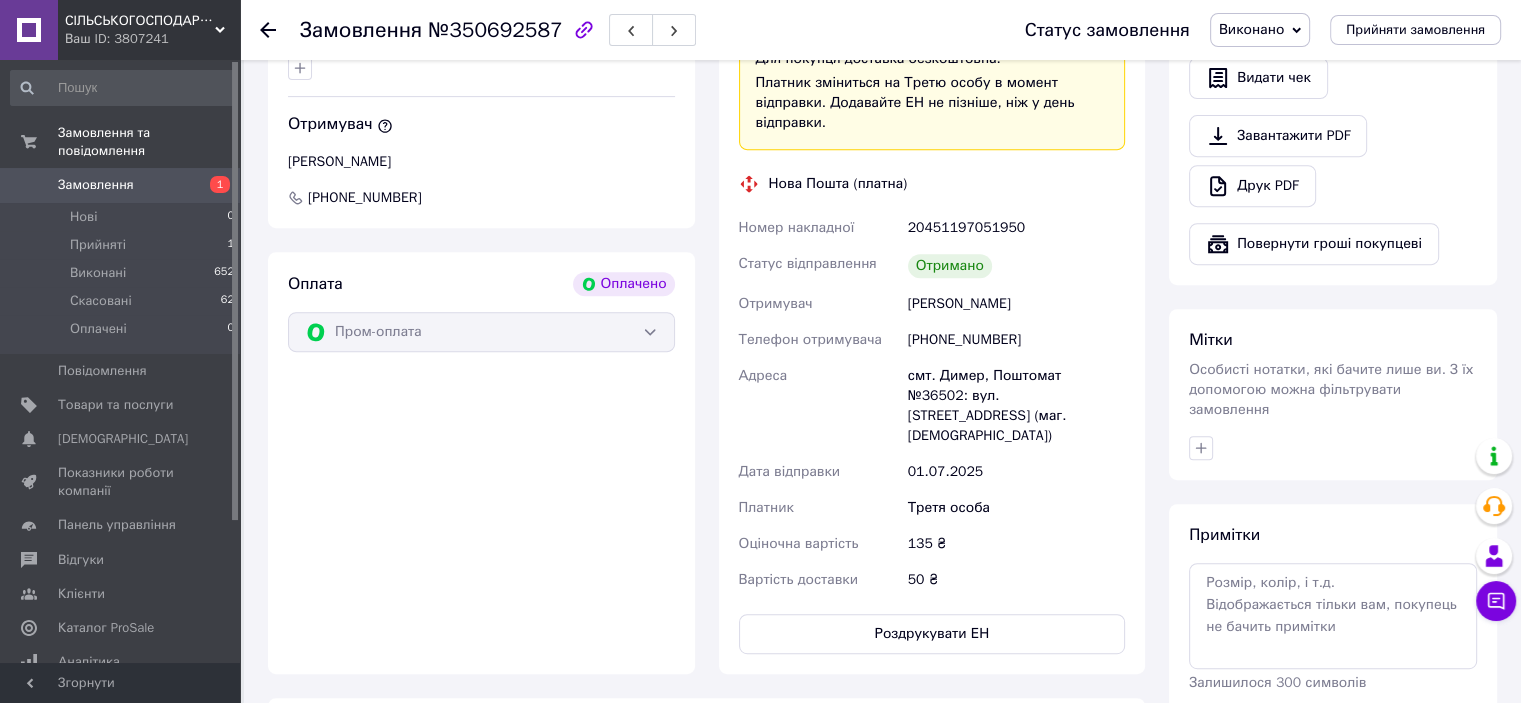 scroll, scrollTop: 1455, scrollLeft: 0, axis: vertical 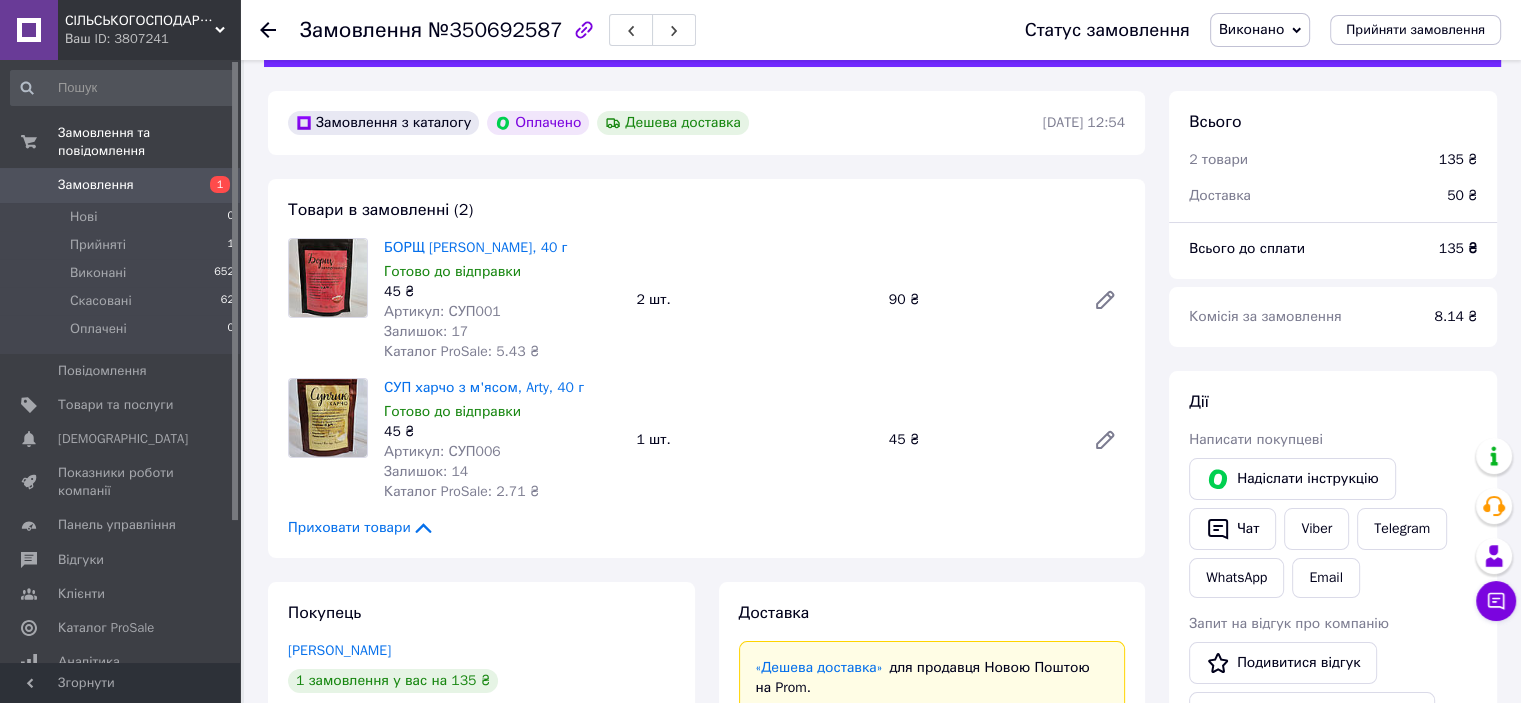 click 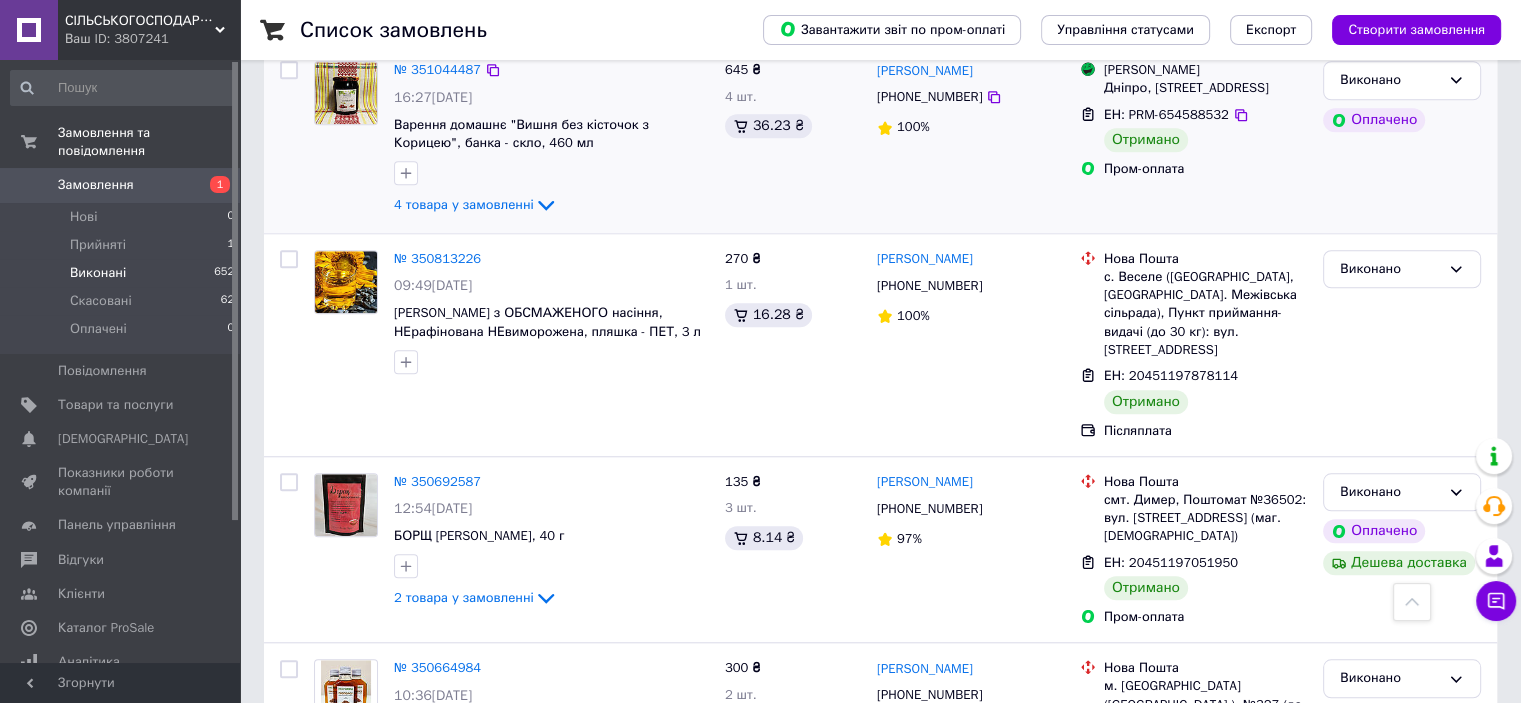 scroll, scrollTop: 1800, scrollLeft: 0, axis: vertical 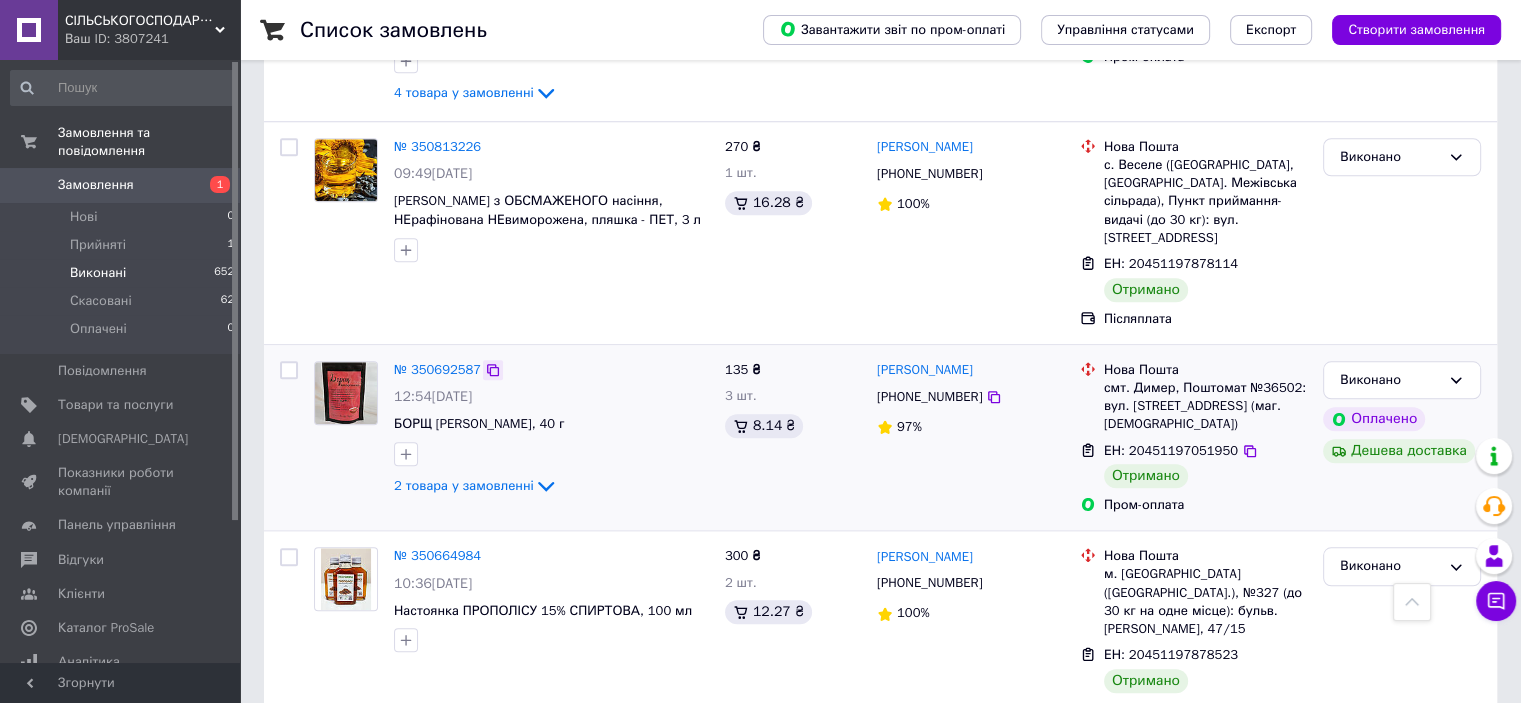 click 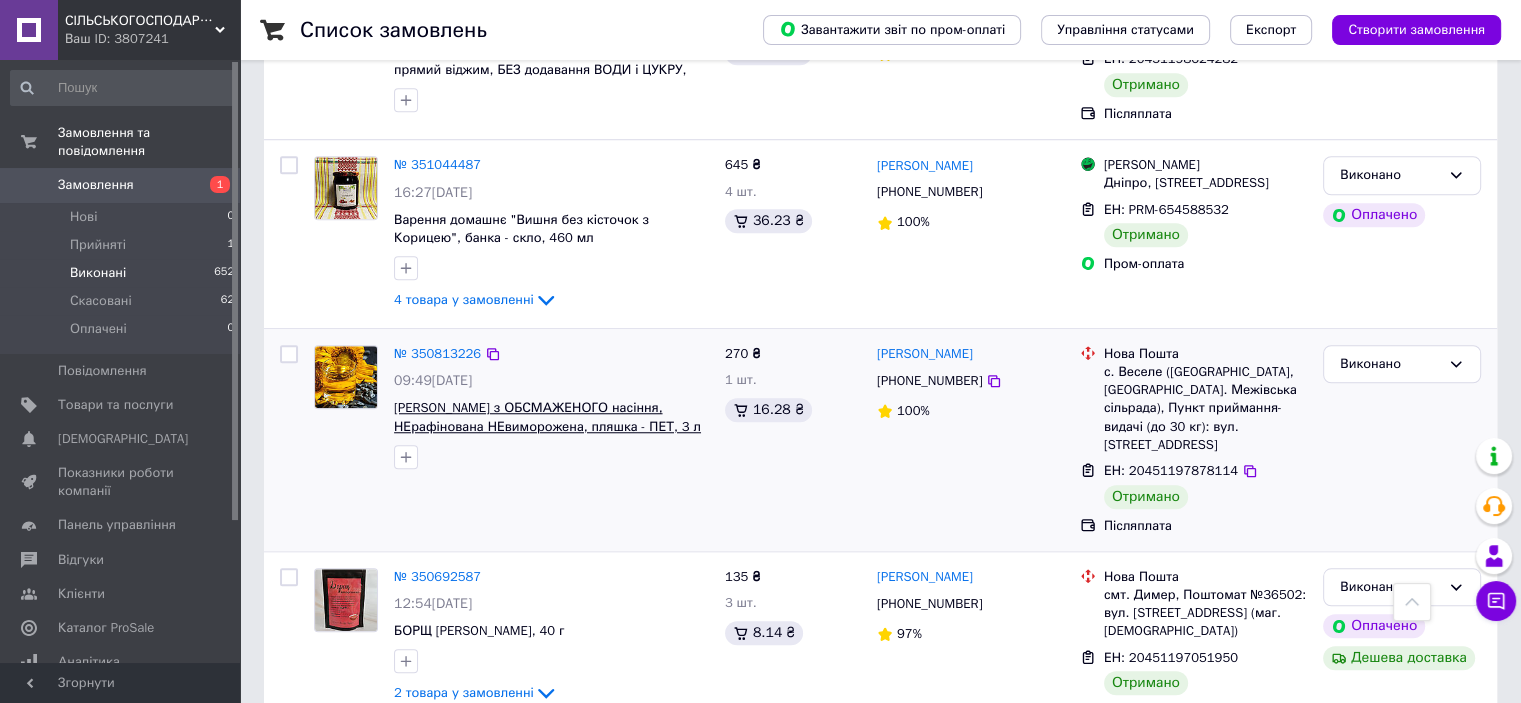scroll, scrollTop: 1500, scrollLeft: 0, axis: vertical 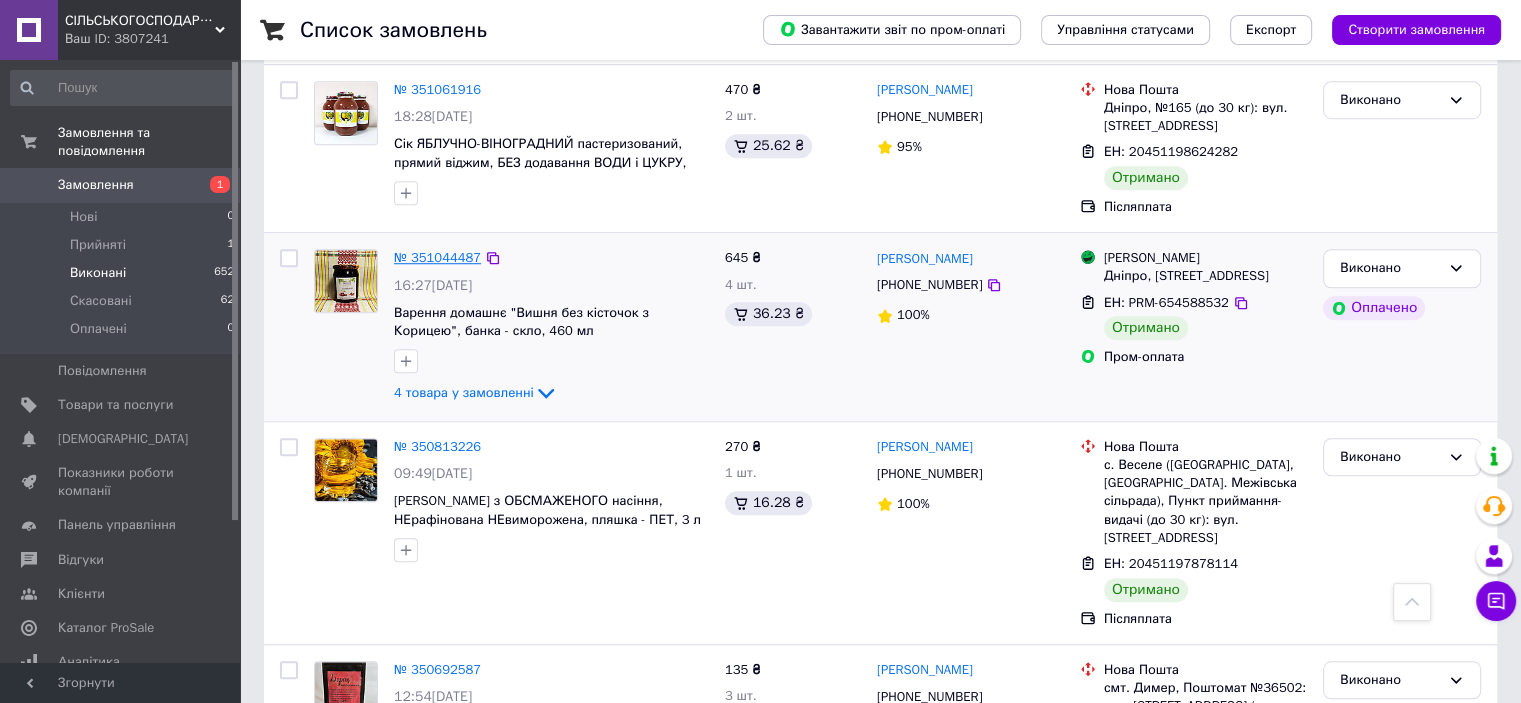 click on "№ 351044487" at bounding box center [437, 257] 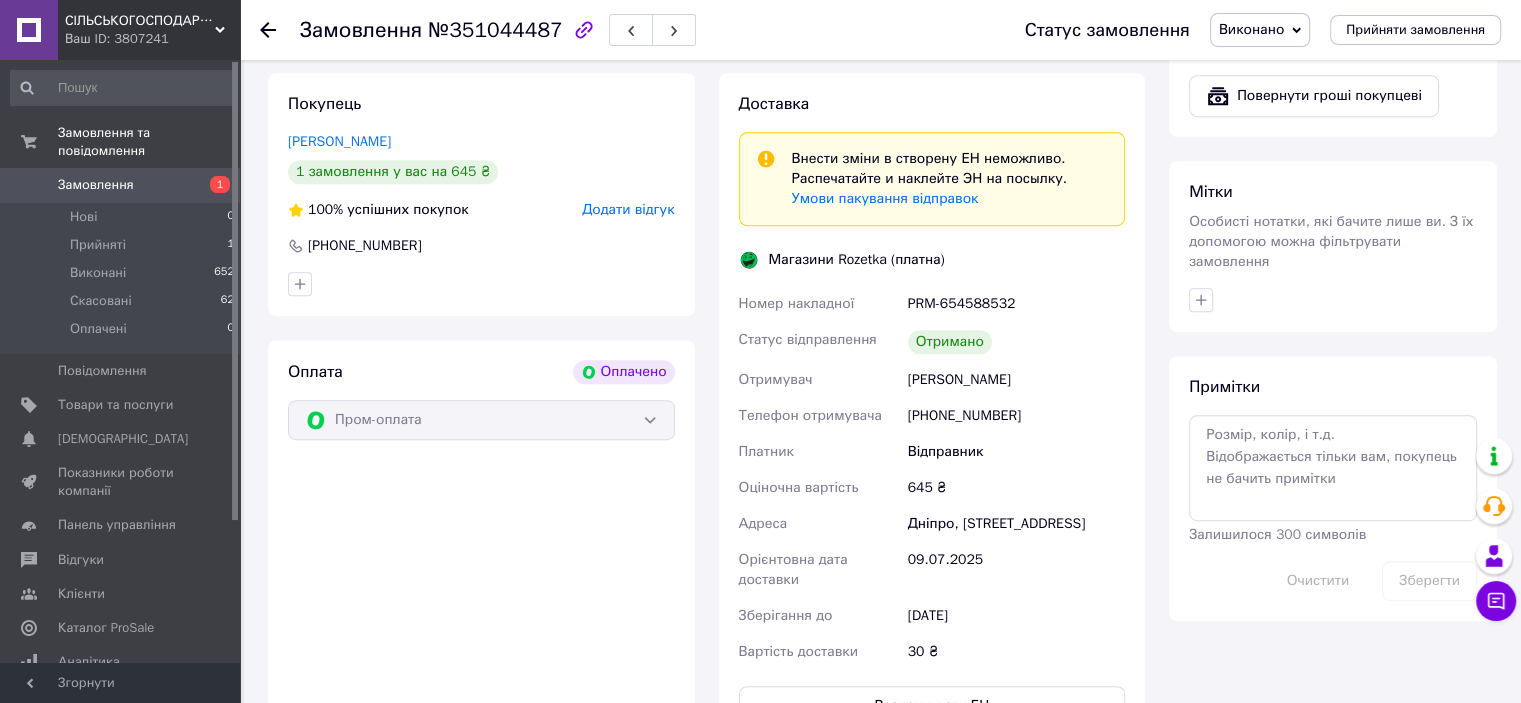 scroll, scrollTop: 1500, scrollLeft: 0, axis: vertical 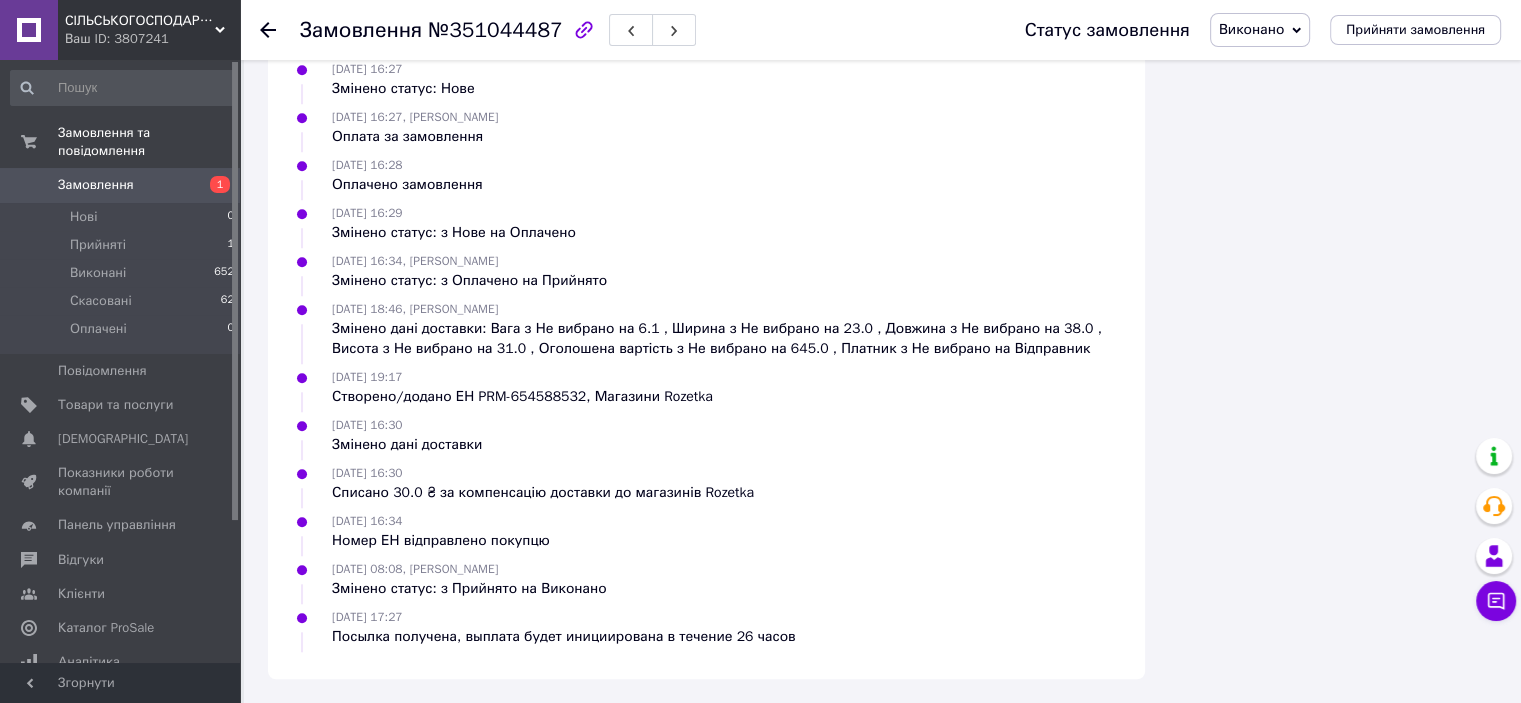click 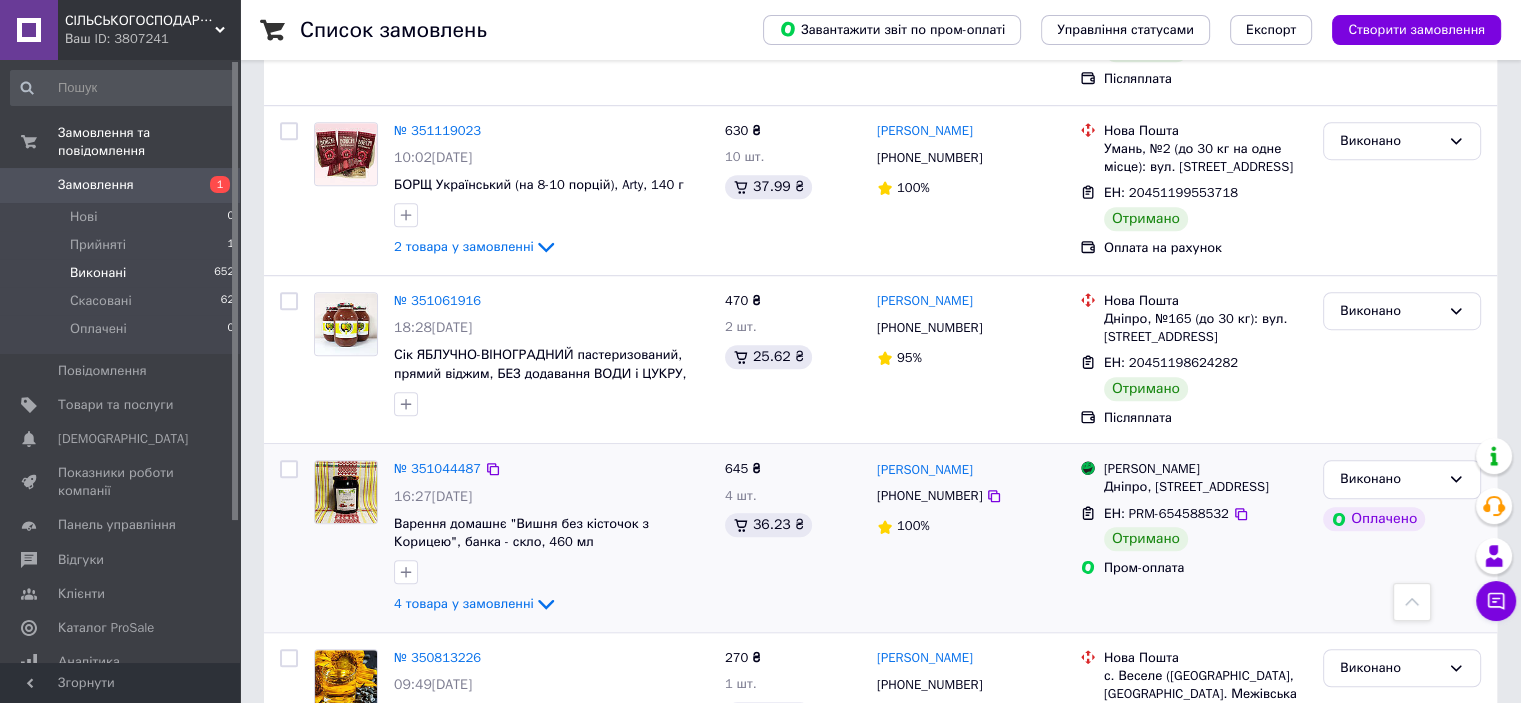 scroll, scrollTop: 1300, scrollLeft: 0, axis: vertical 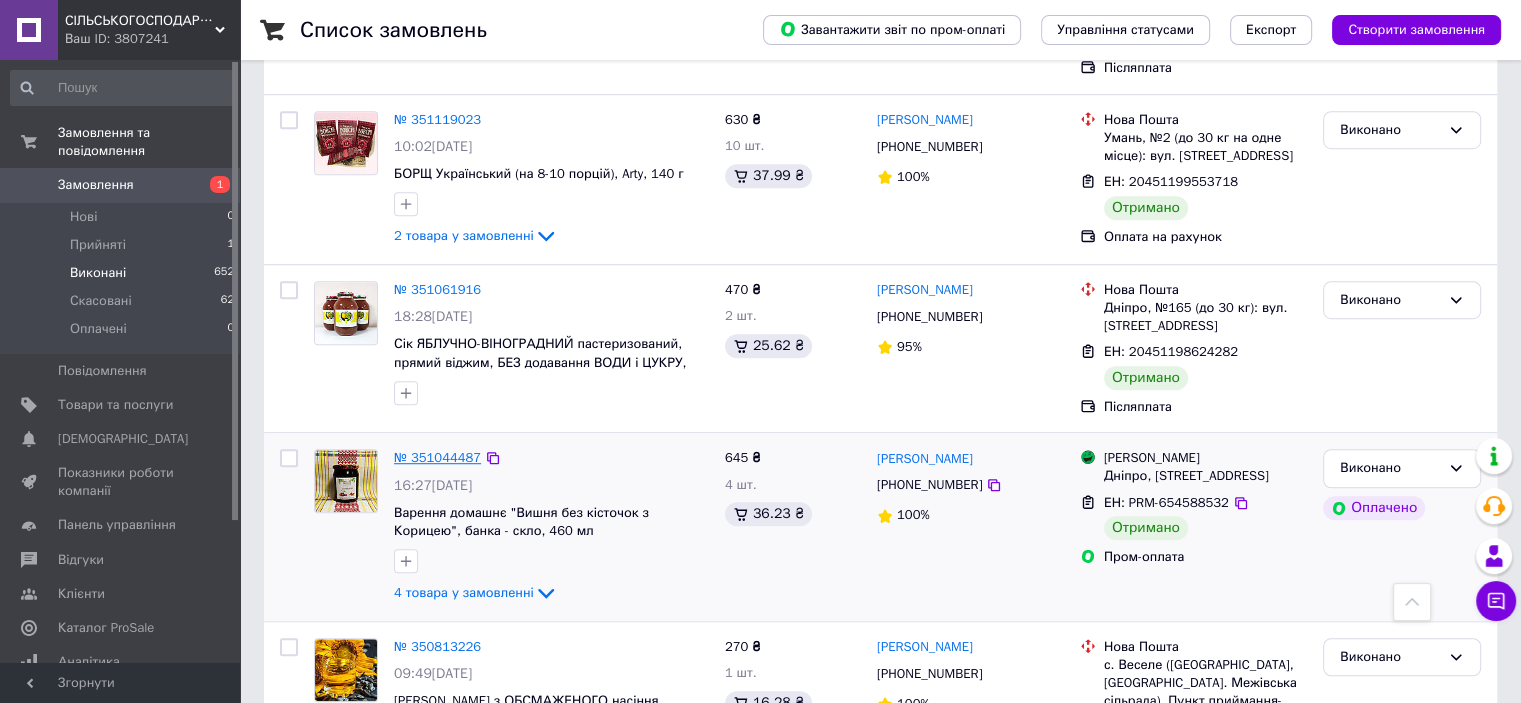 click on "№ 351044487" at bounding box center [437, 457] 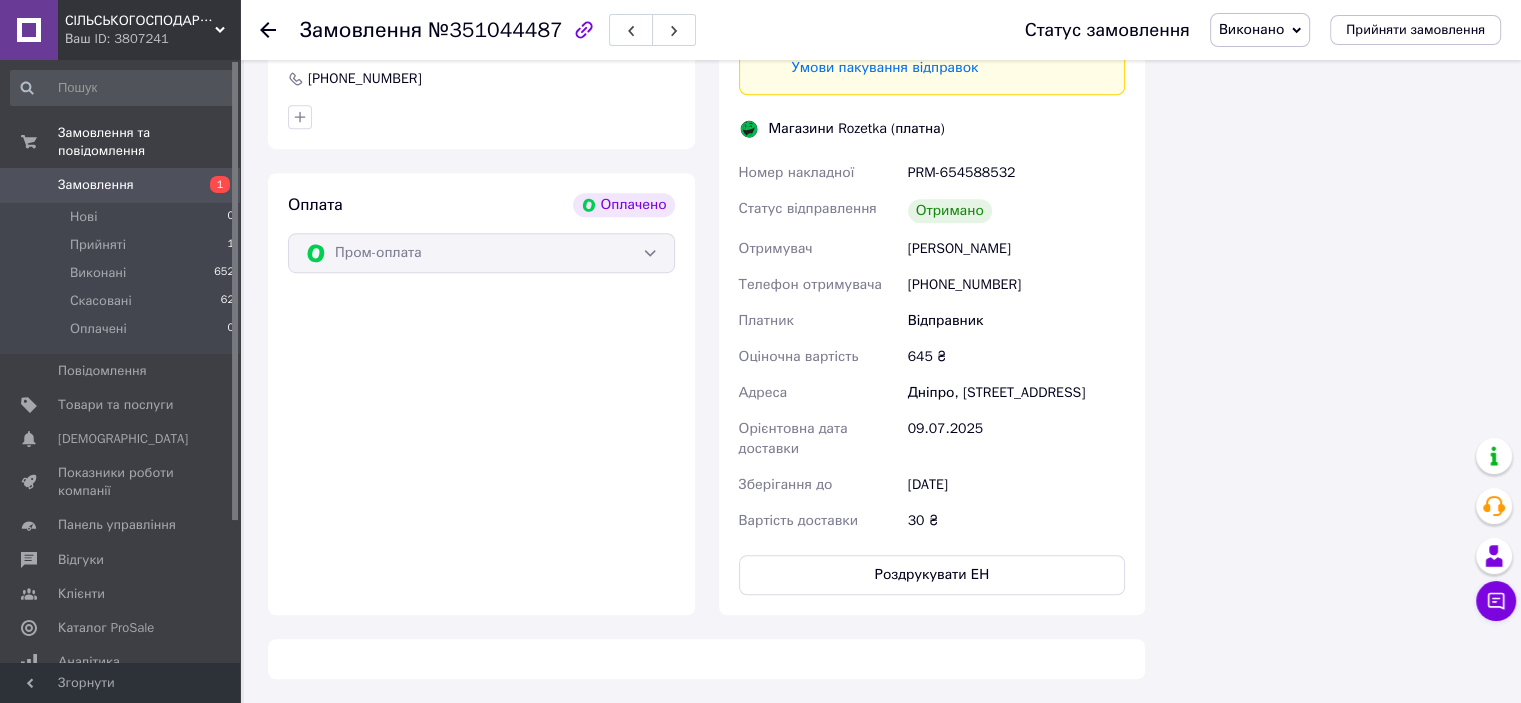 scroll, scrollTop: 1300, scrollLeft: 0, axis: vertical 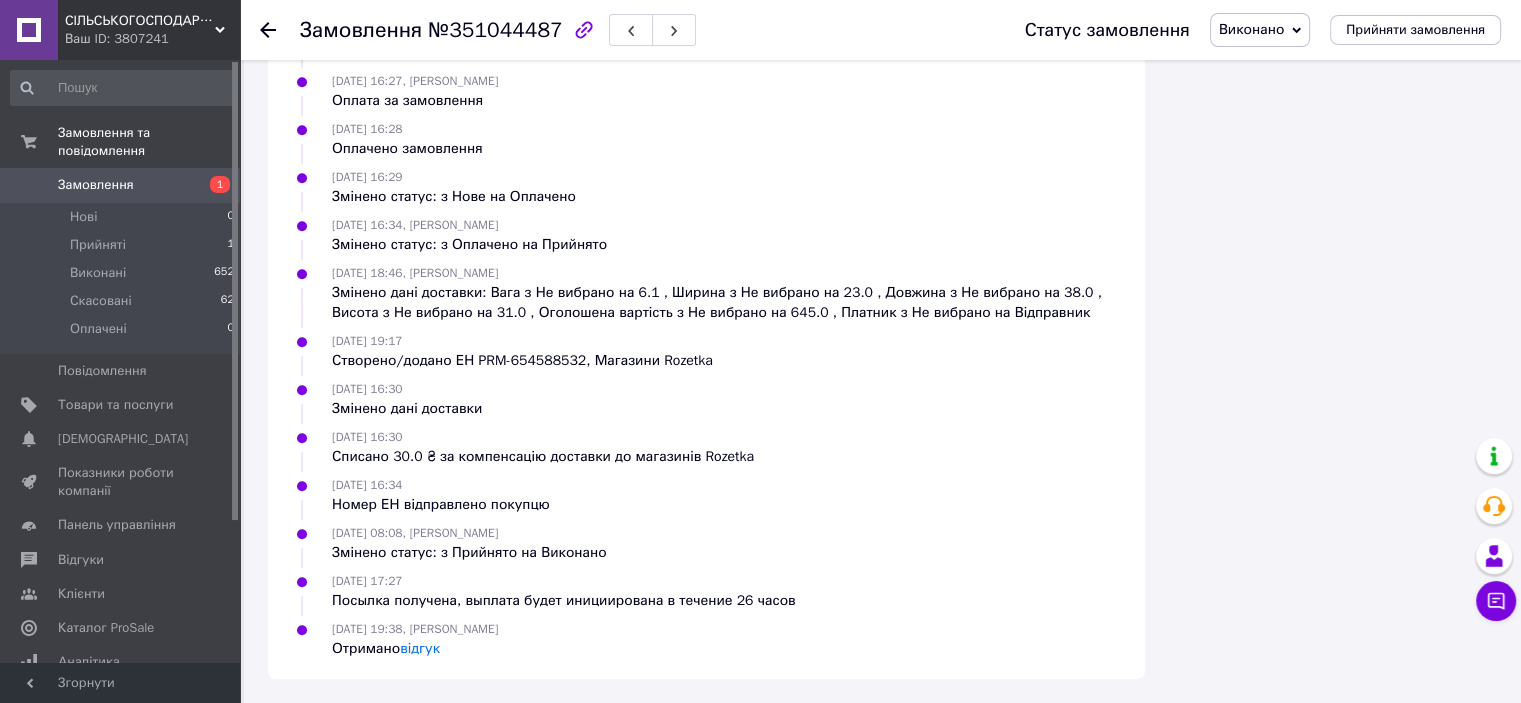 click on "Замовлення №351044487 Статус замовлення Виконано Прийнято Скасовано Оплачено Прийняти замовлення" at bounding box center (880, 30) 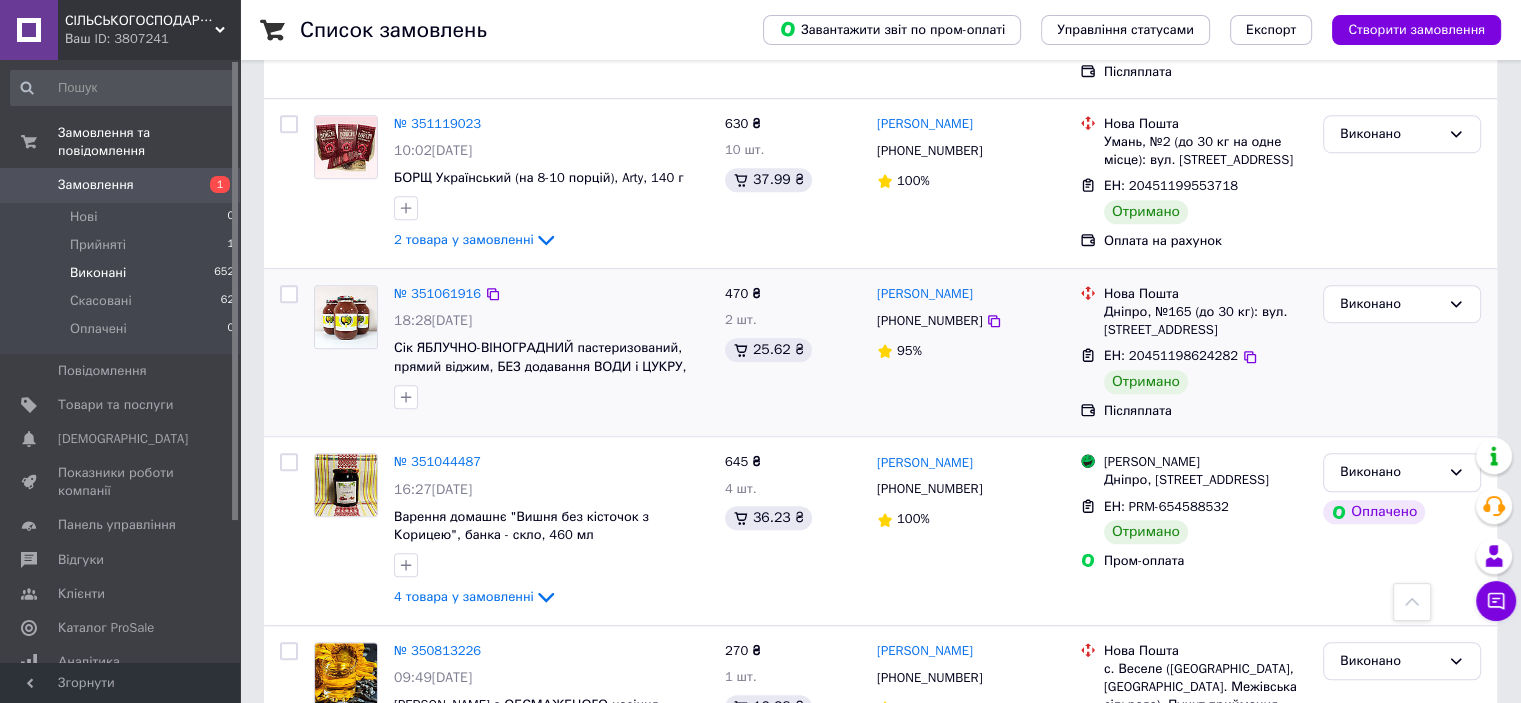 scroll, scrollTop: 1300, scrollLeft: 0, axis: vertical 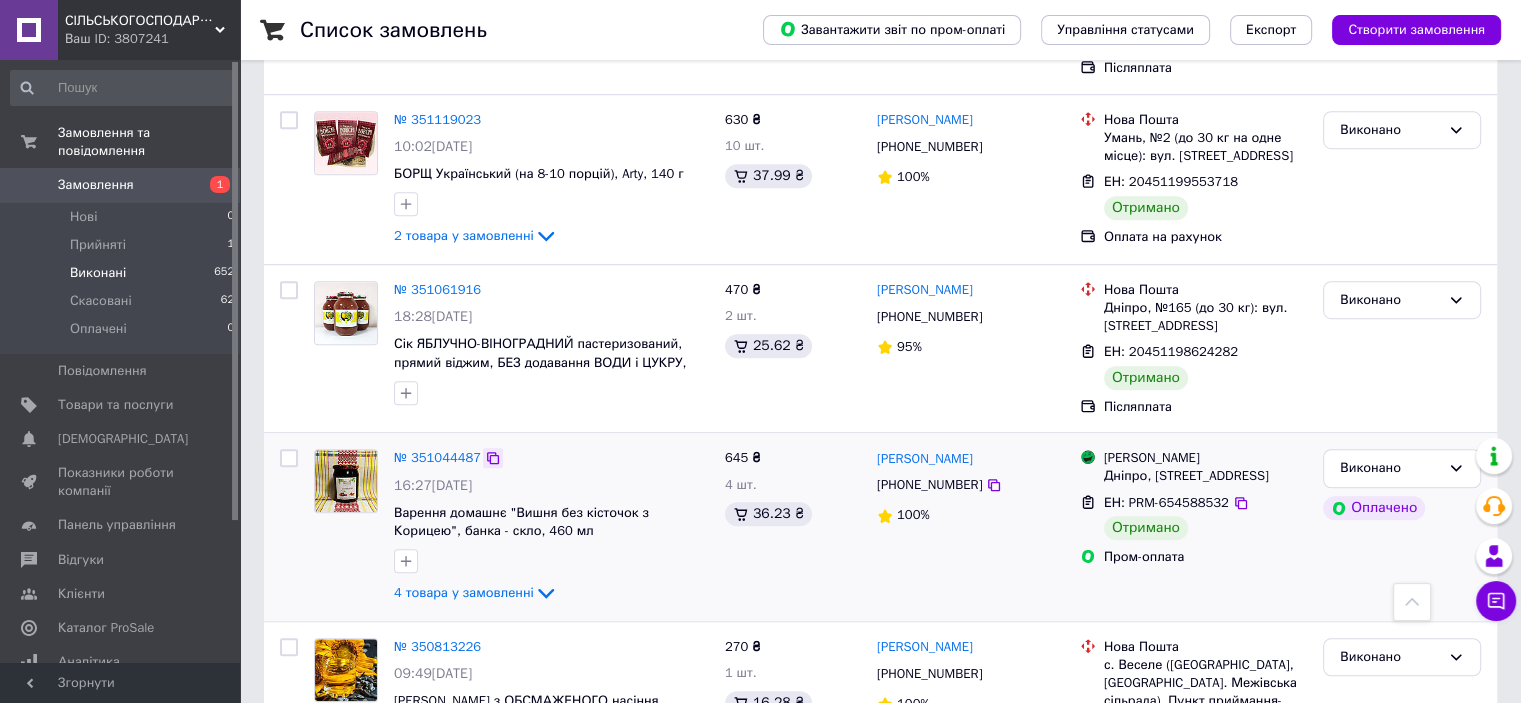 click 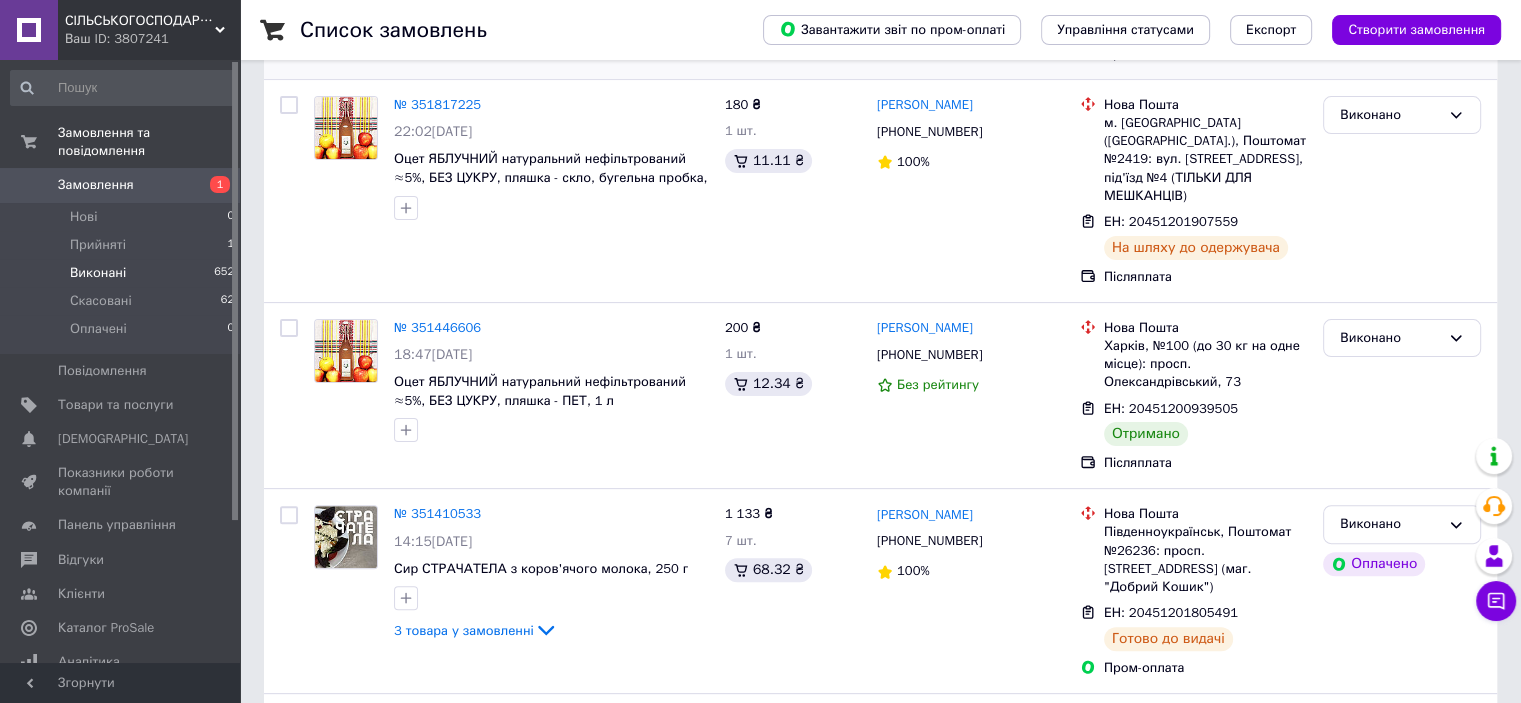 scroll, scrollTop: 500, scrollLeft: 0, axis: vertical 